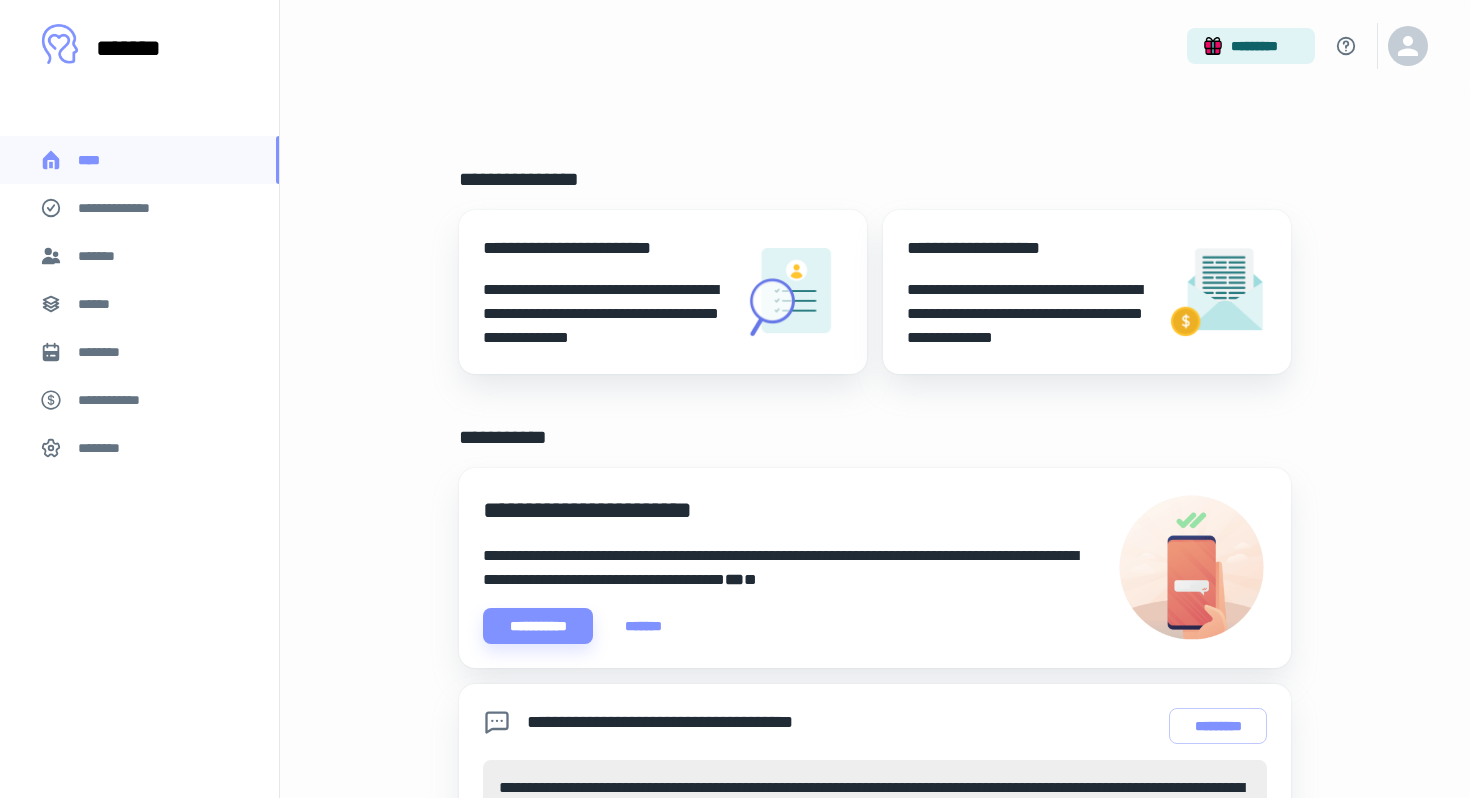 scroll, scrollTop: 0, scrollLeft: 0, axis: both 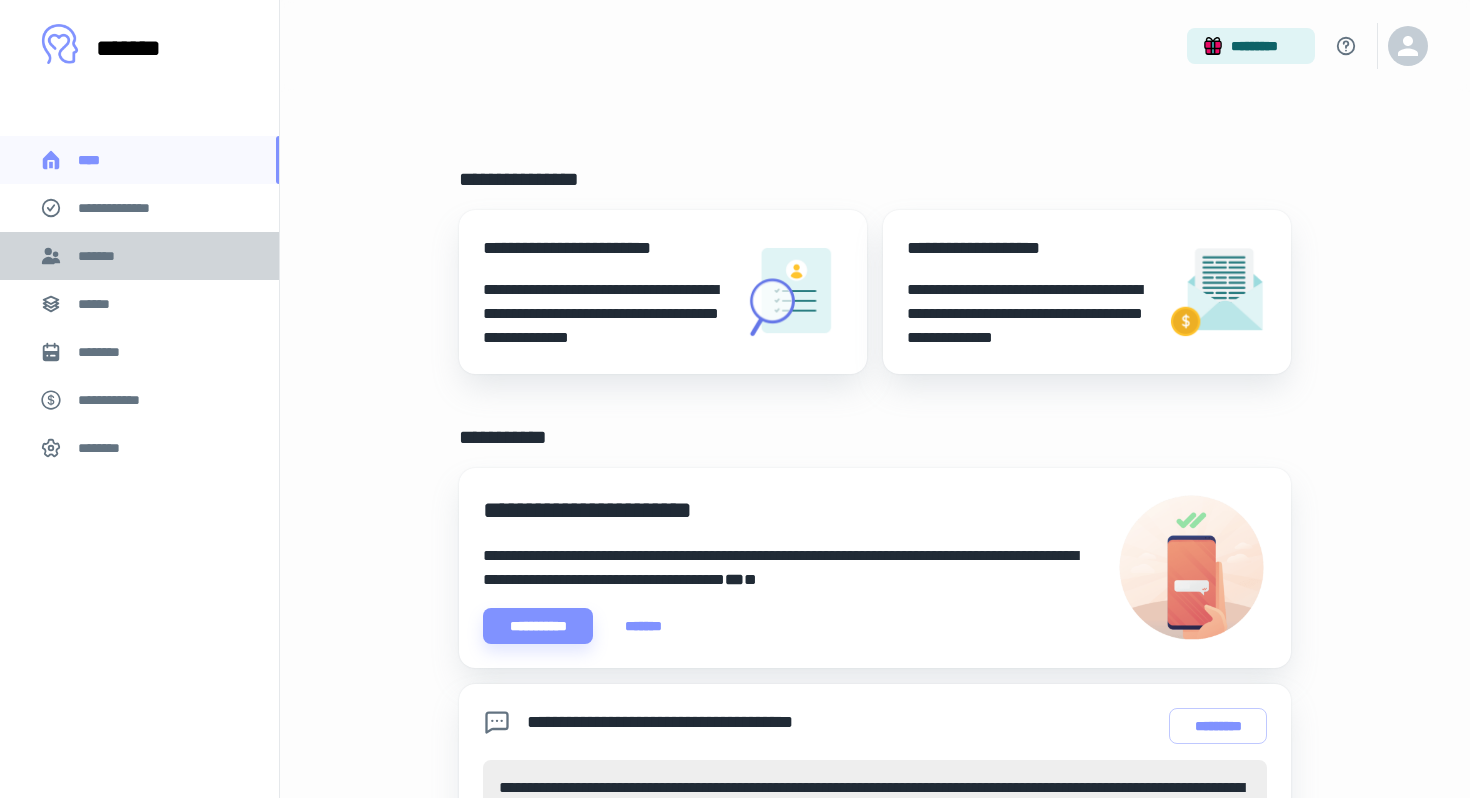 click on "*******" at bounding box center (100, 256) 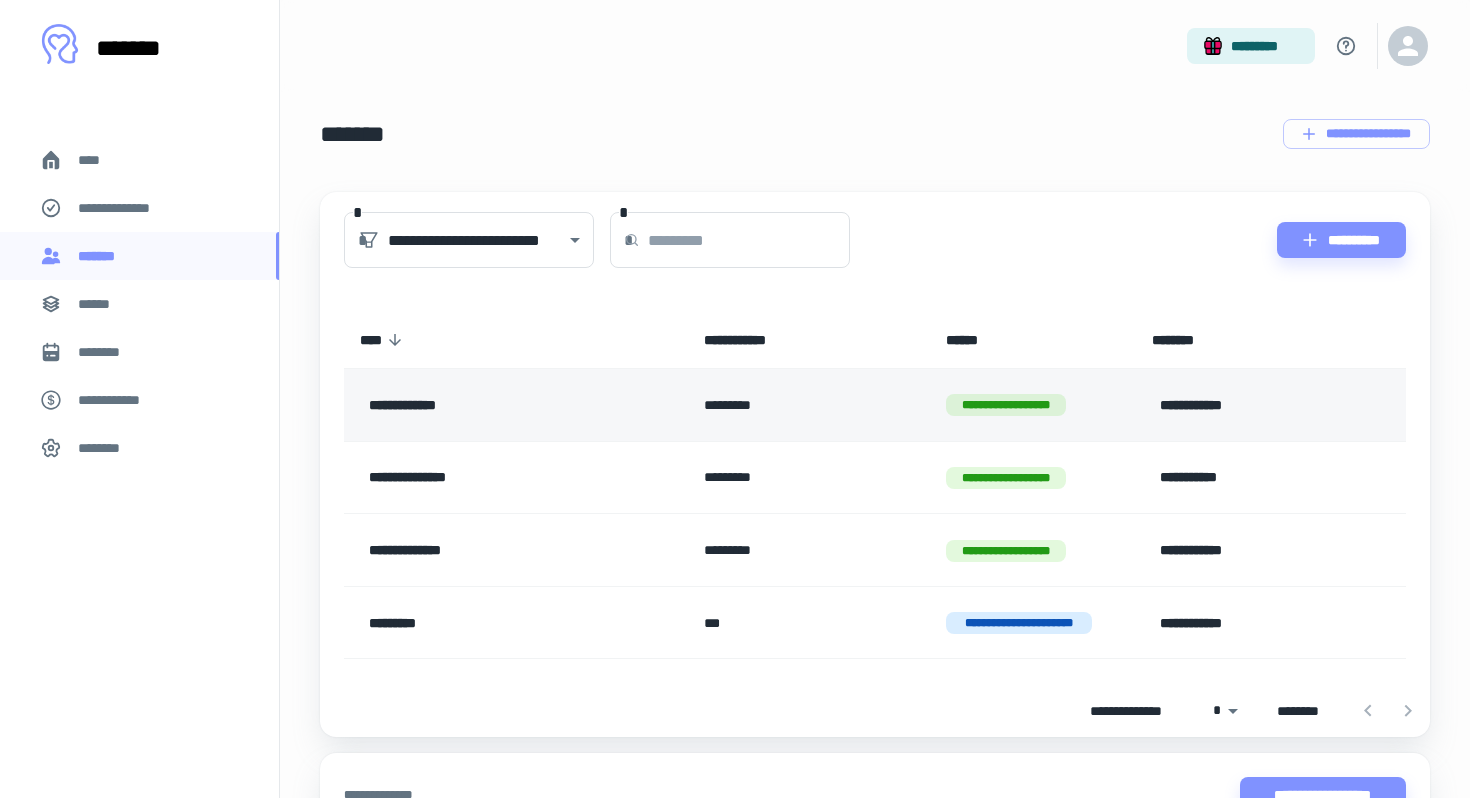 click on "**********" at bounding box center [1032, 405] 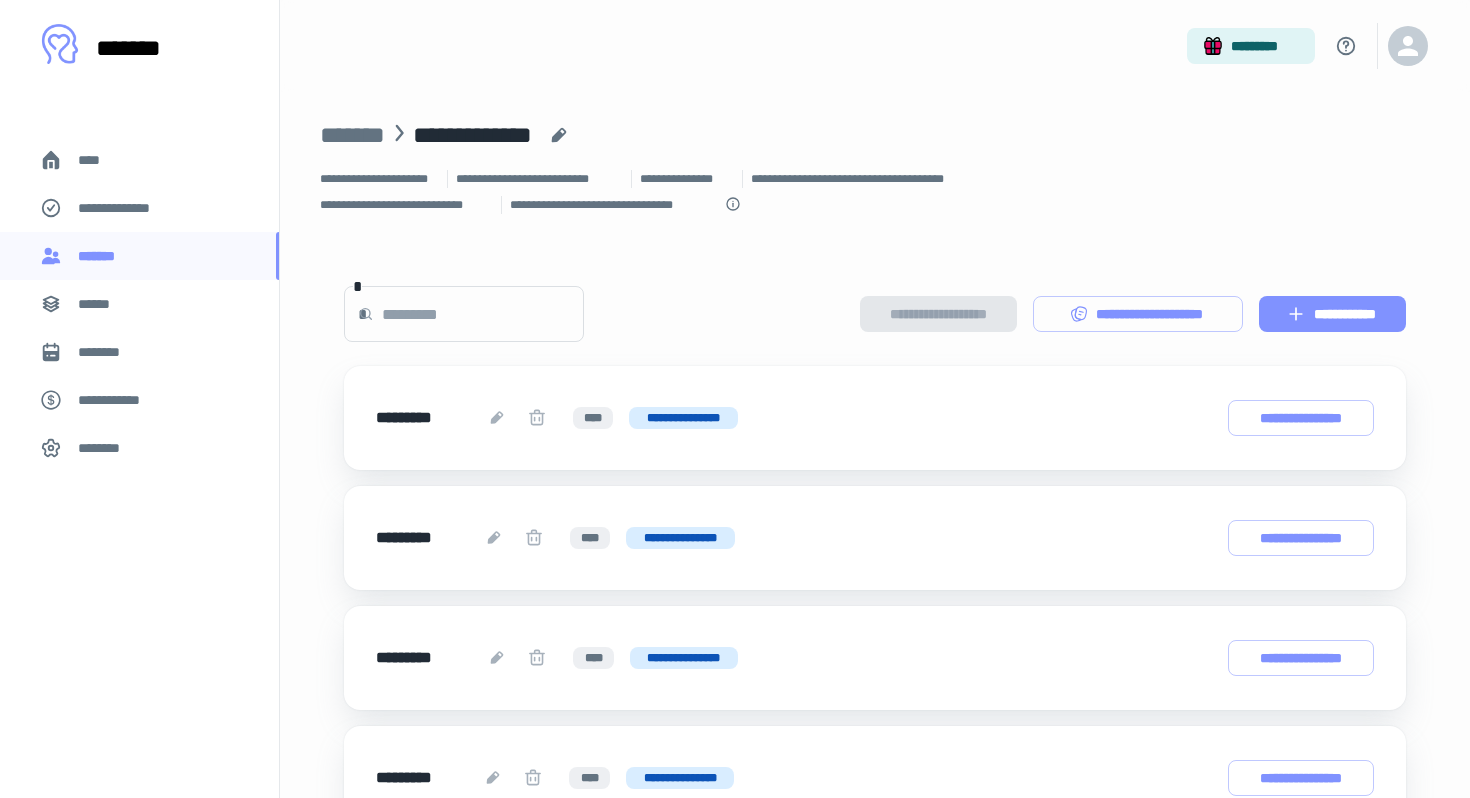 click on "**********" at bounding box center [1332, 314] 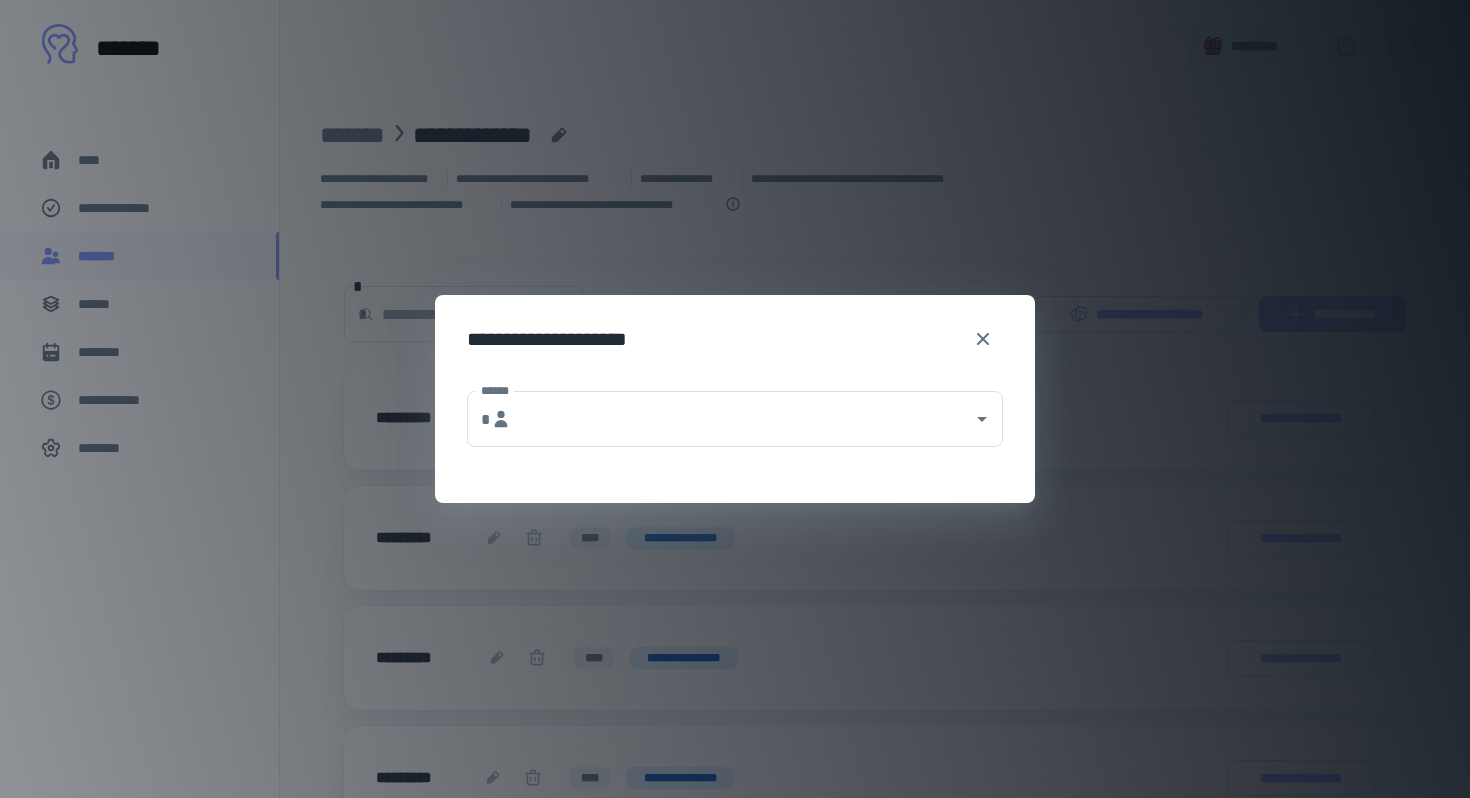 type on "**********" 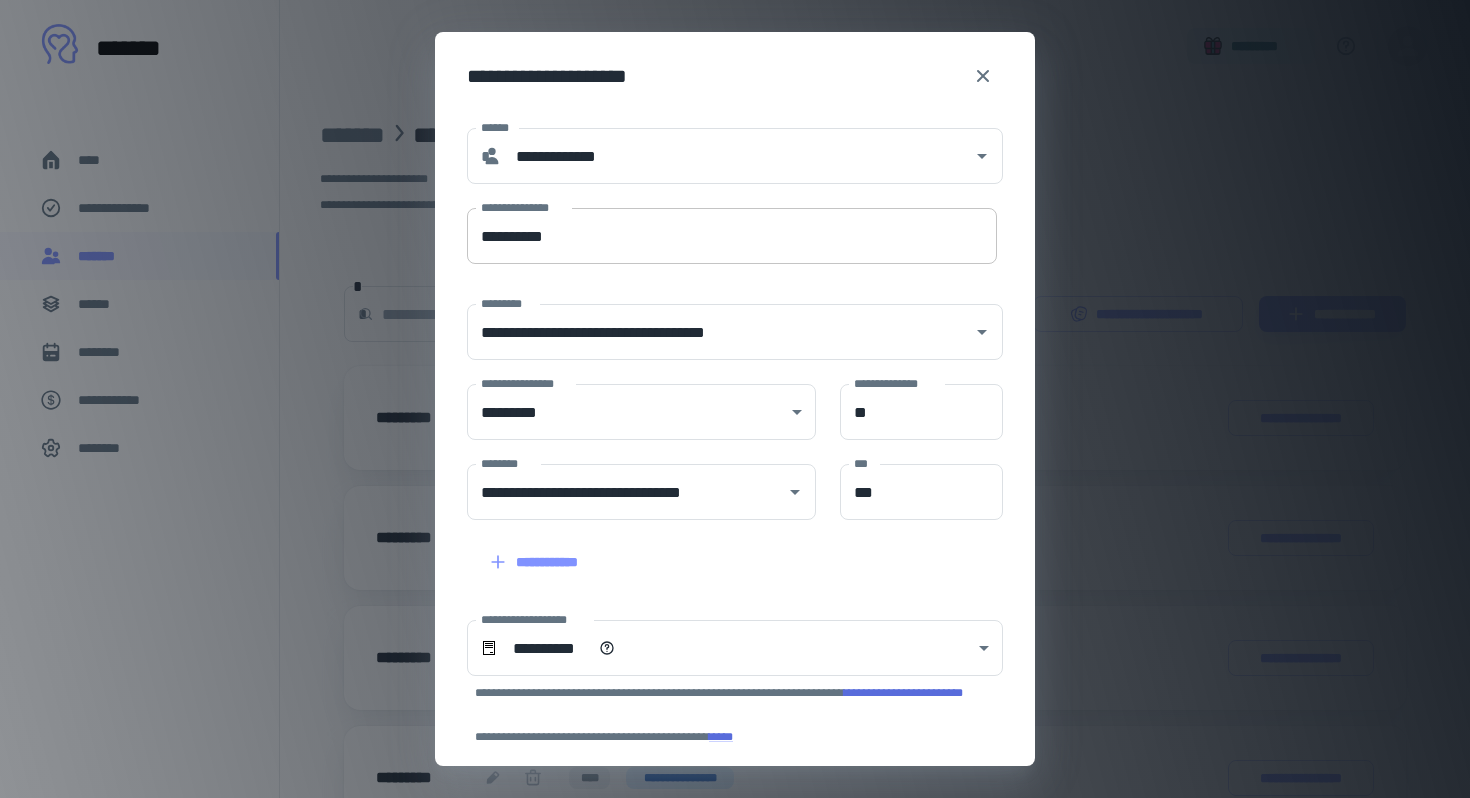 click on "**********" at bounding box center (732, 236) 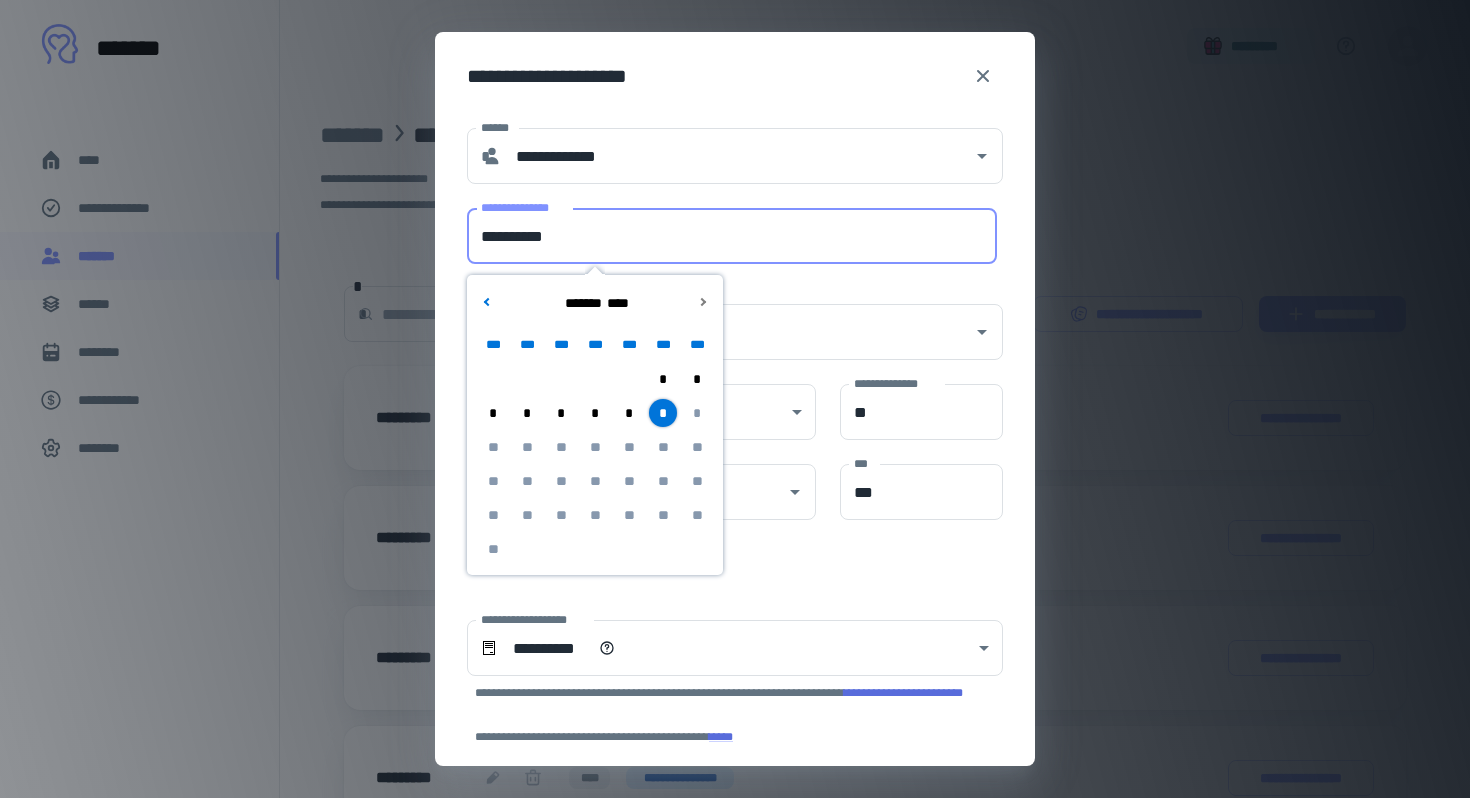 click on "**********" at bounding box center (732, 236) 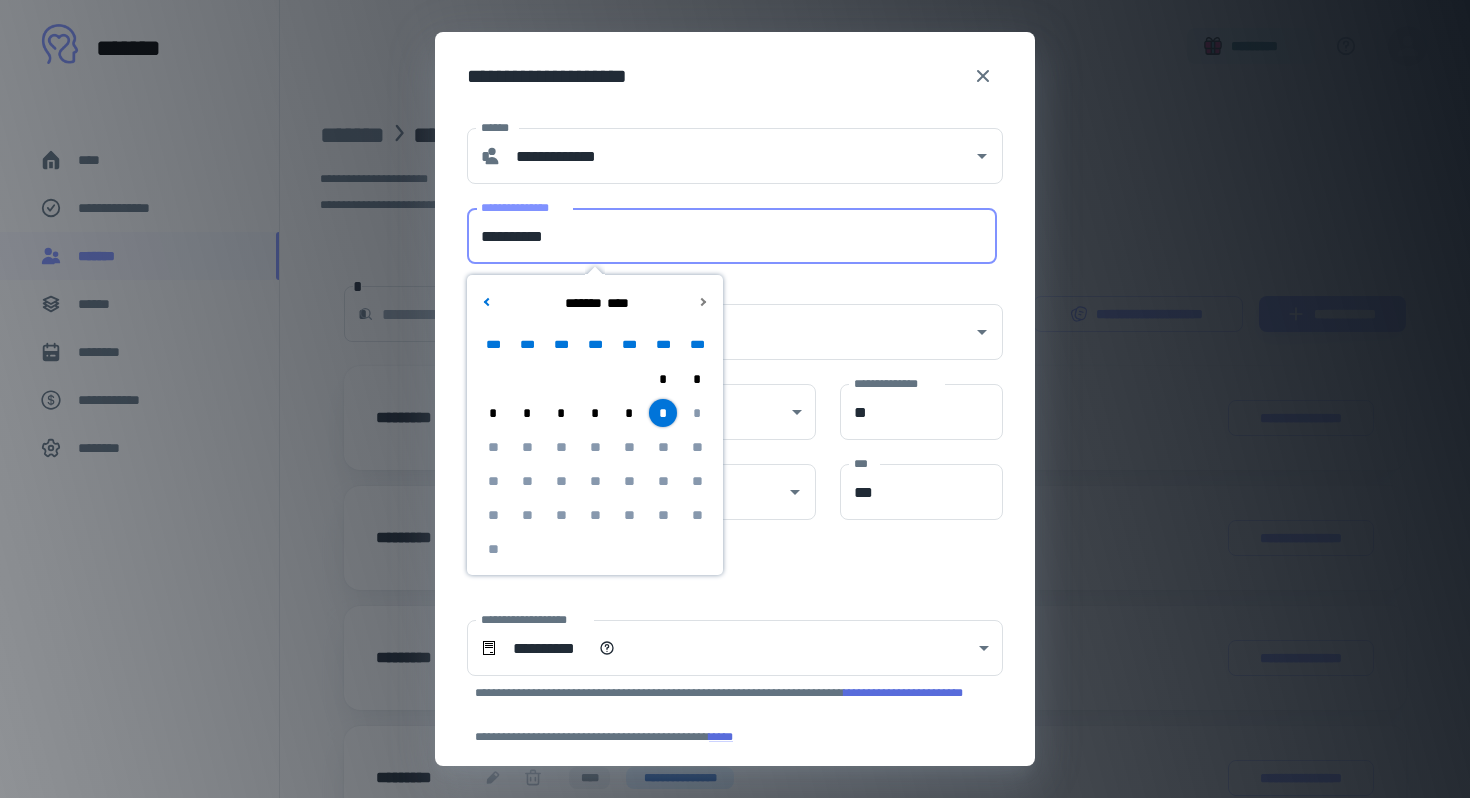 drag, startPoint x: 574, startPoint y: 233, endPoint x: 439, endPoint y: 231, distance: 135.01482 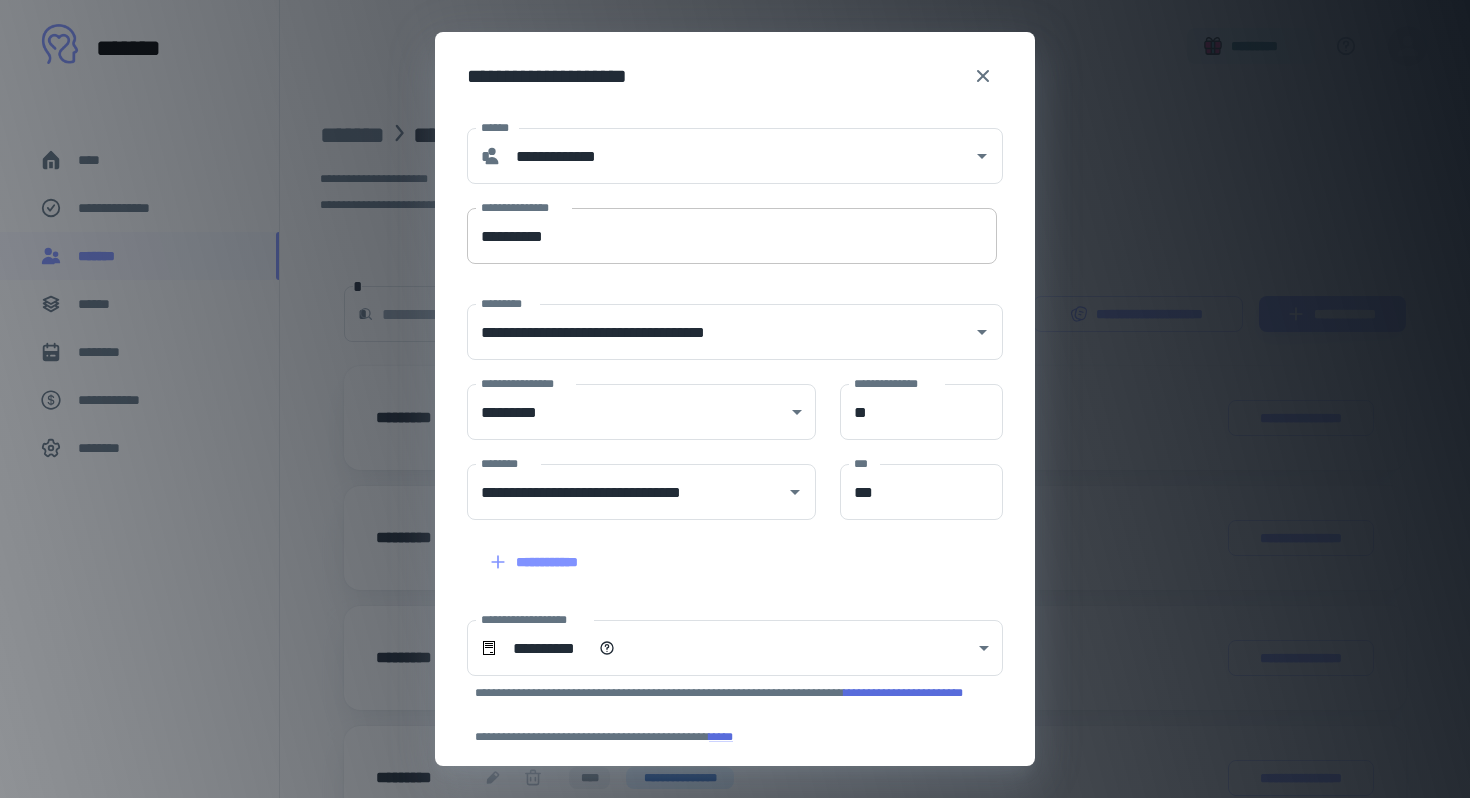 click on "**********" at bounding box center (732, 236) 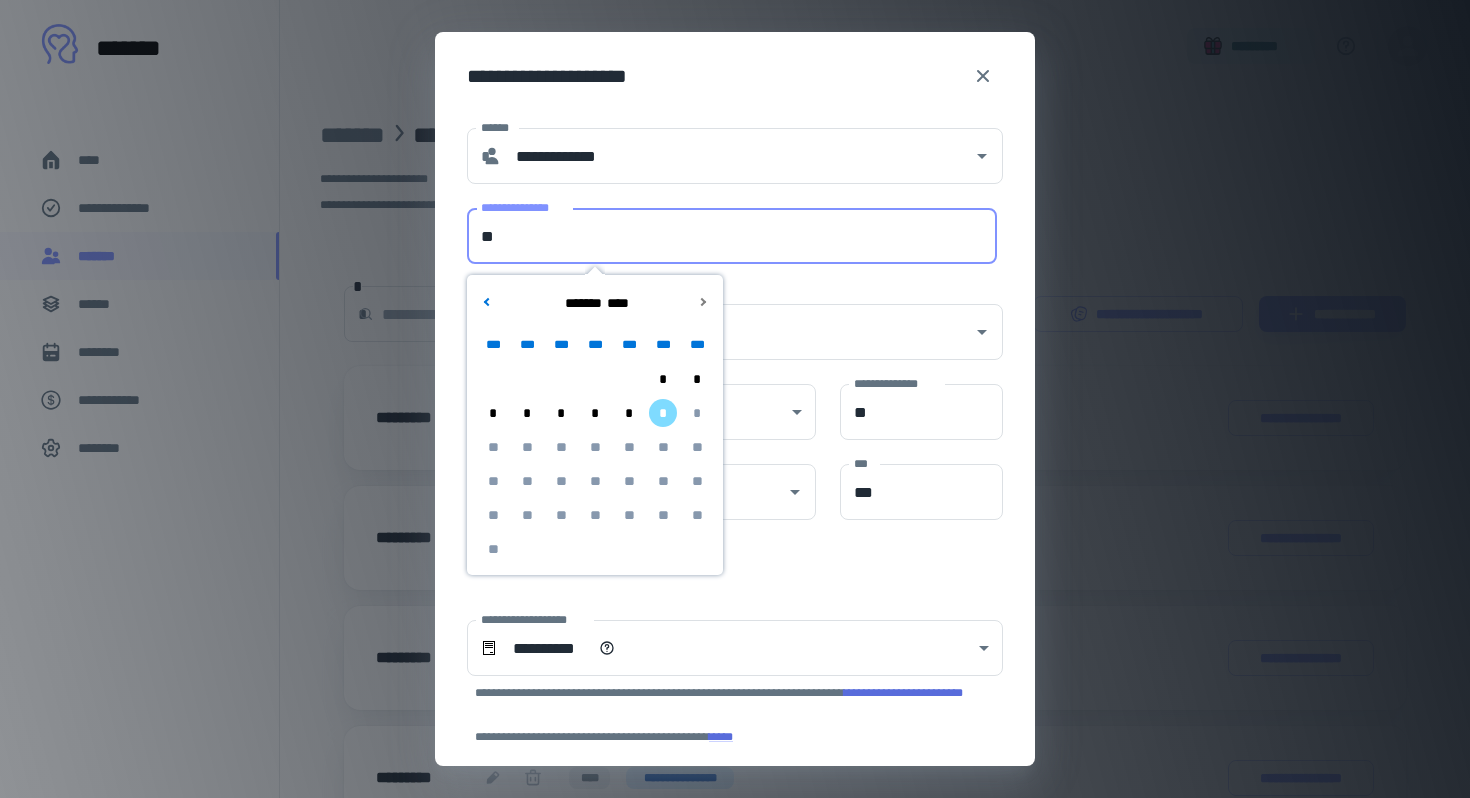 type on "*" 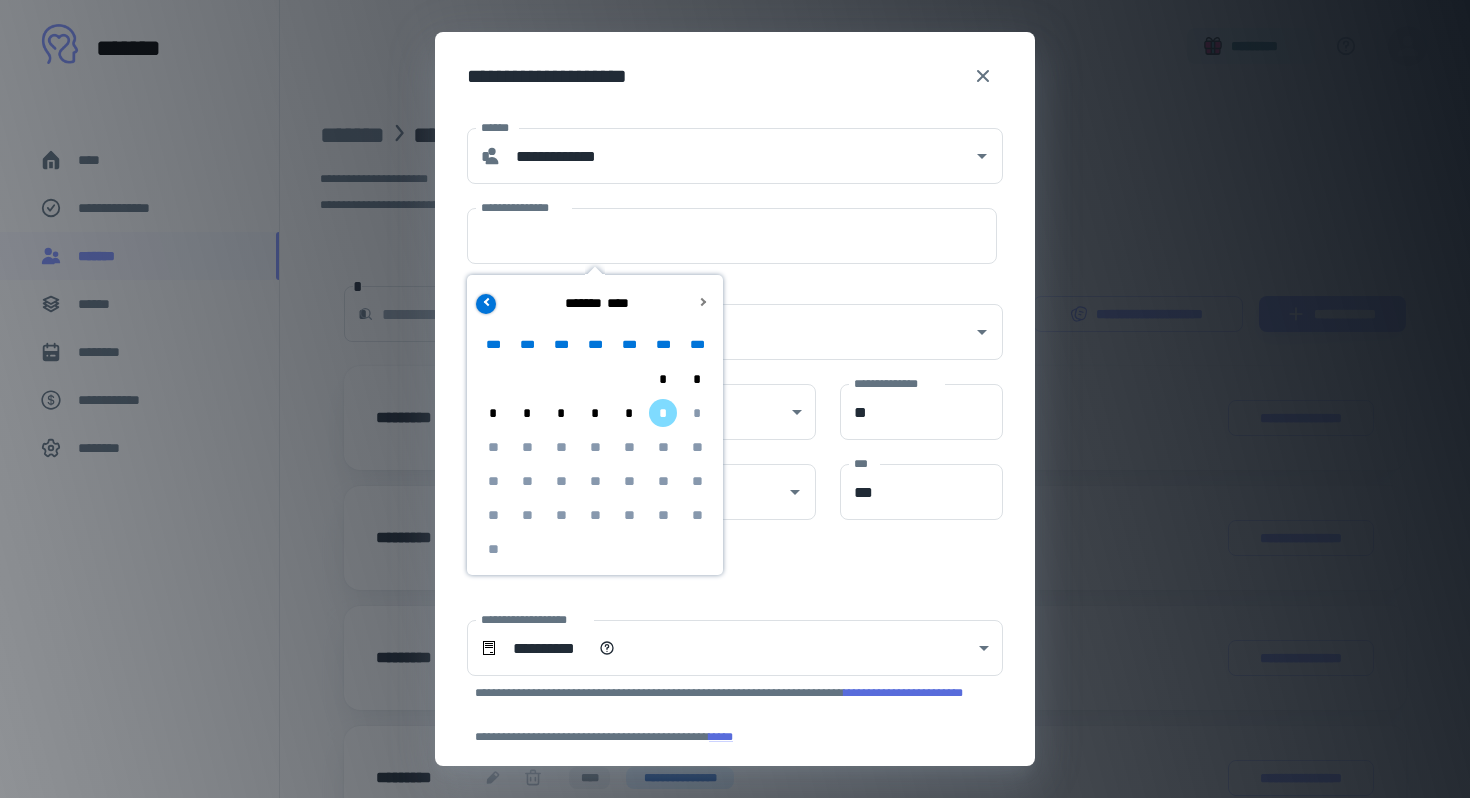 click at bounding box center (486, 304) 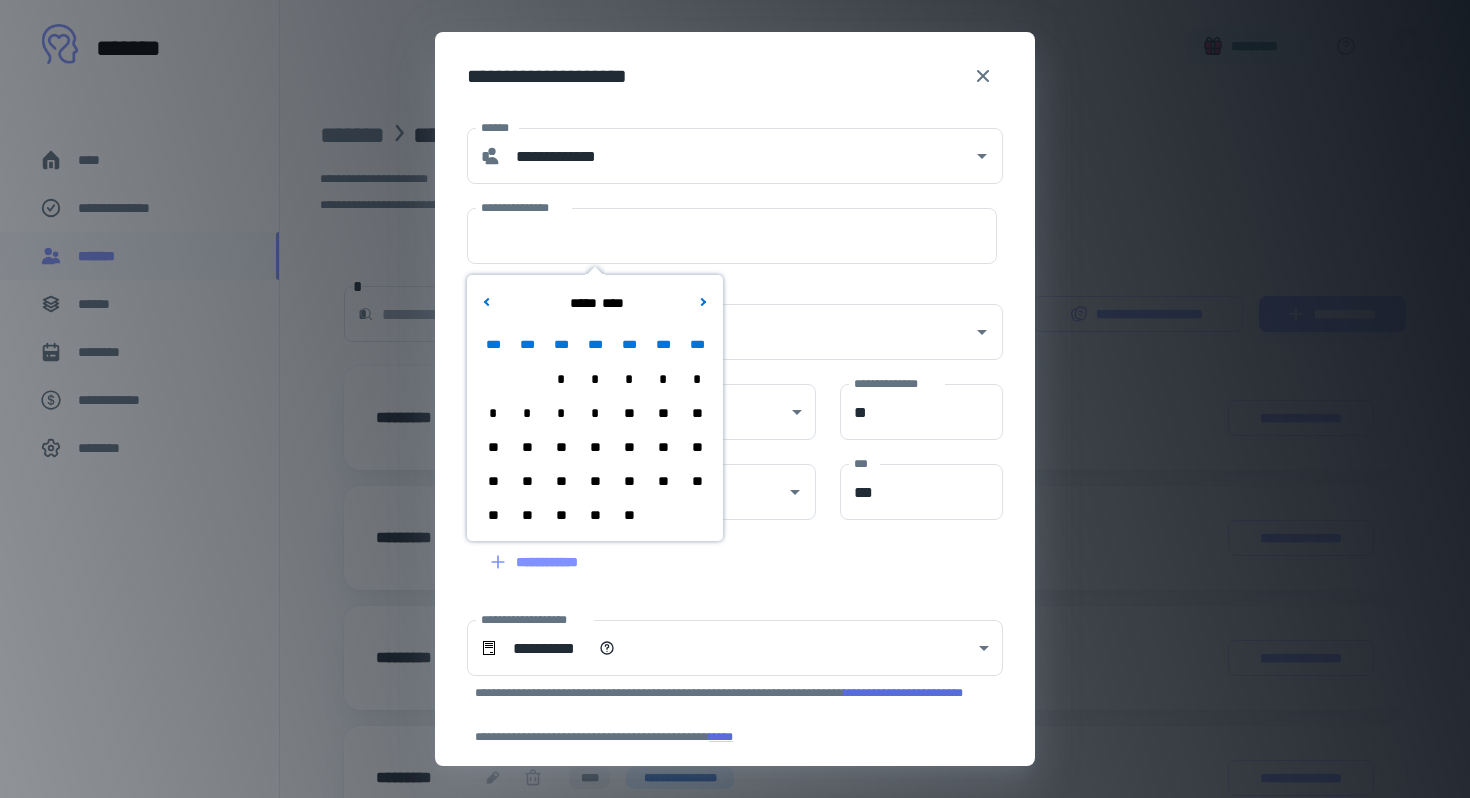 click on "*" at bounding box center [595, 379] 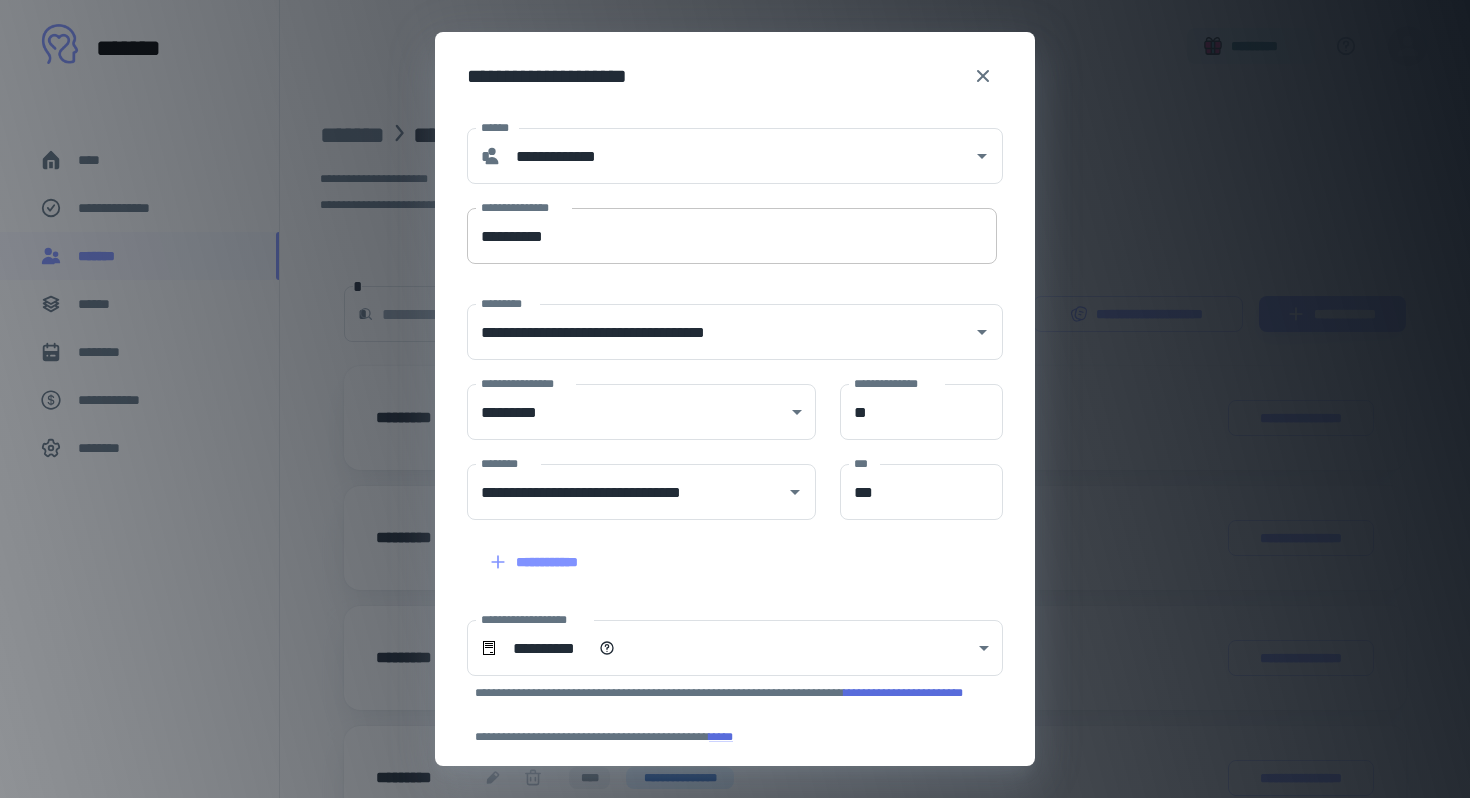 click on "**********" at bounding box center (732, 236) 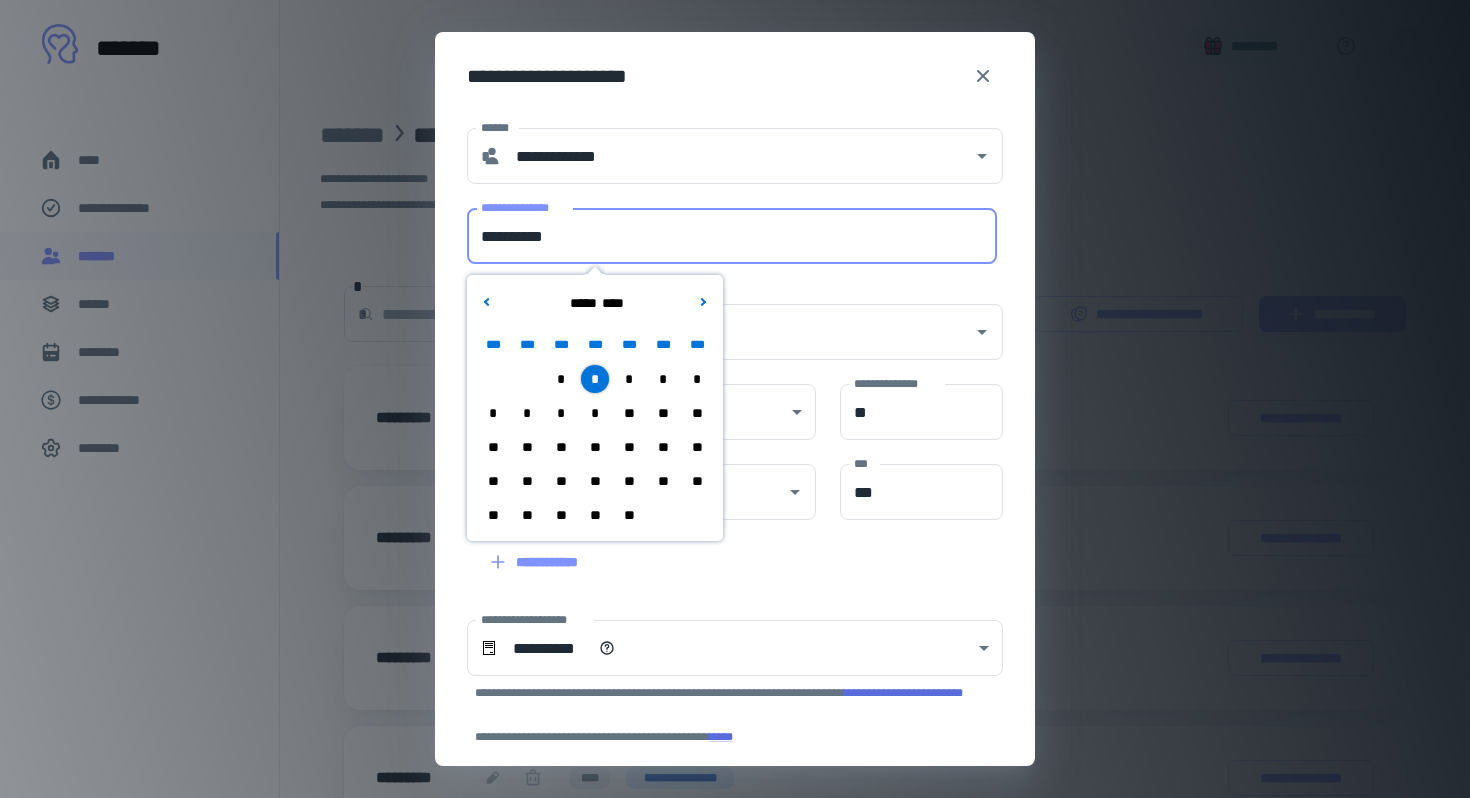 click on "*" at bounding box center (595, 413) 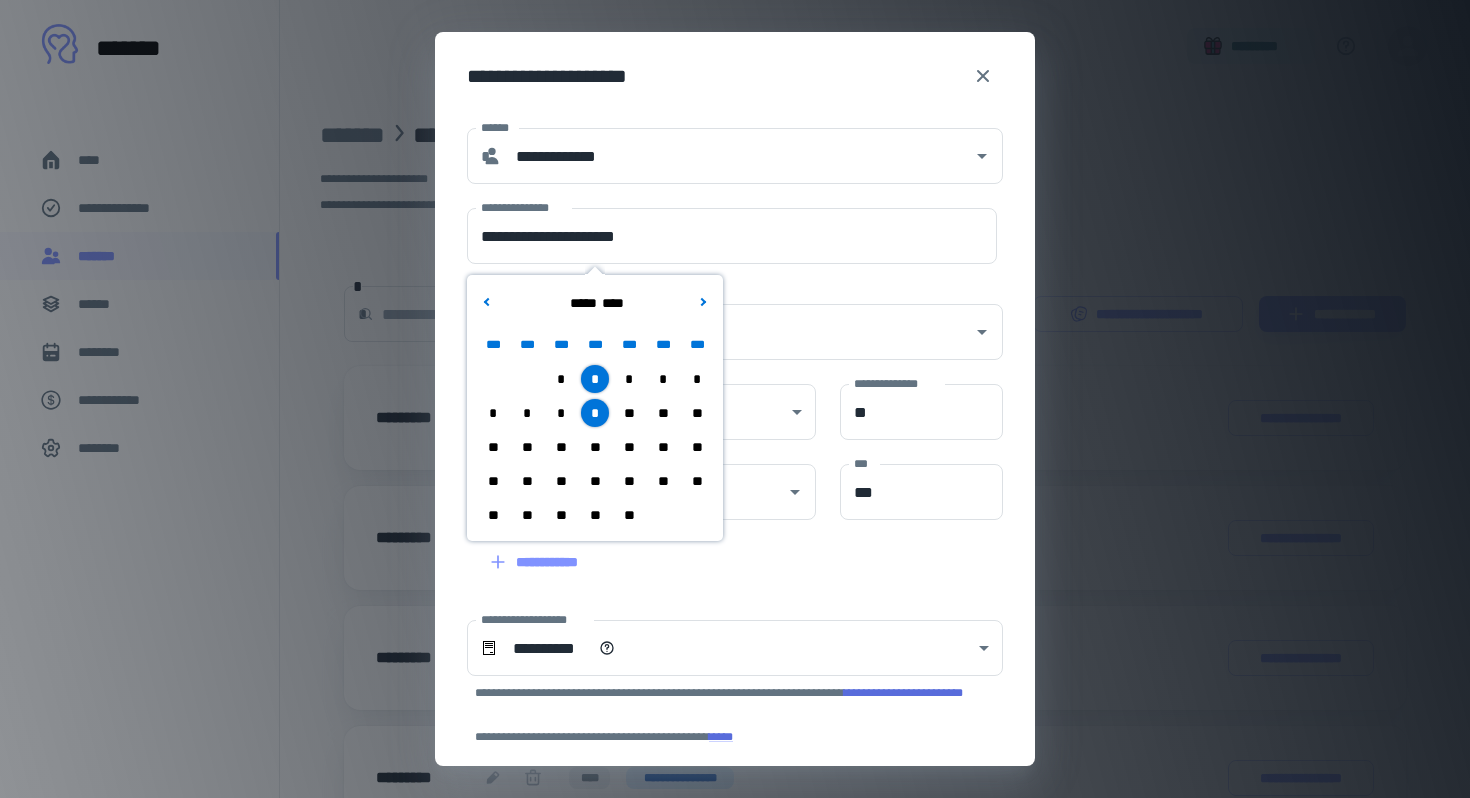 click on "**" at bounding box center [595, 447] 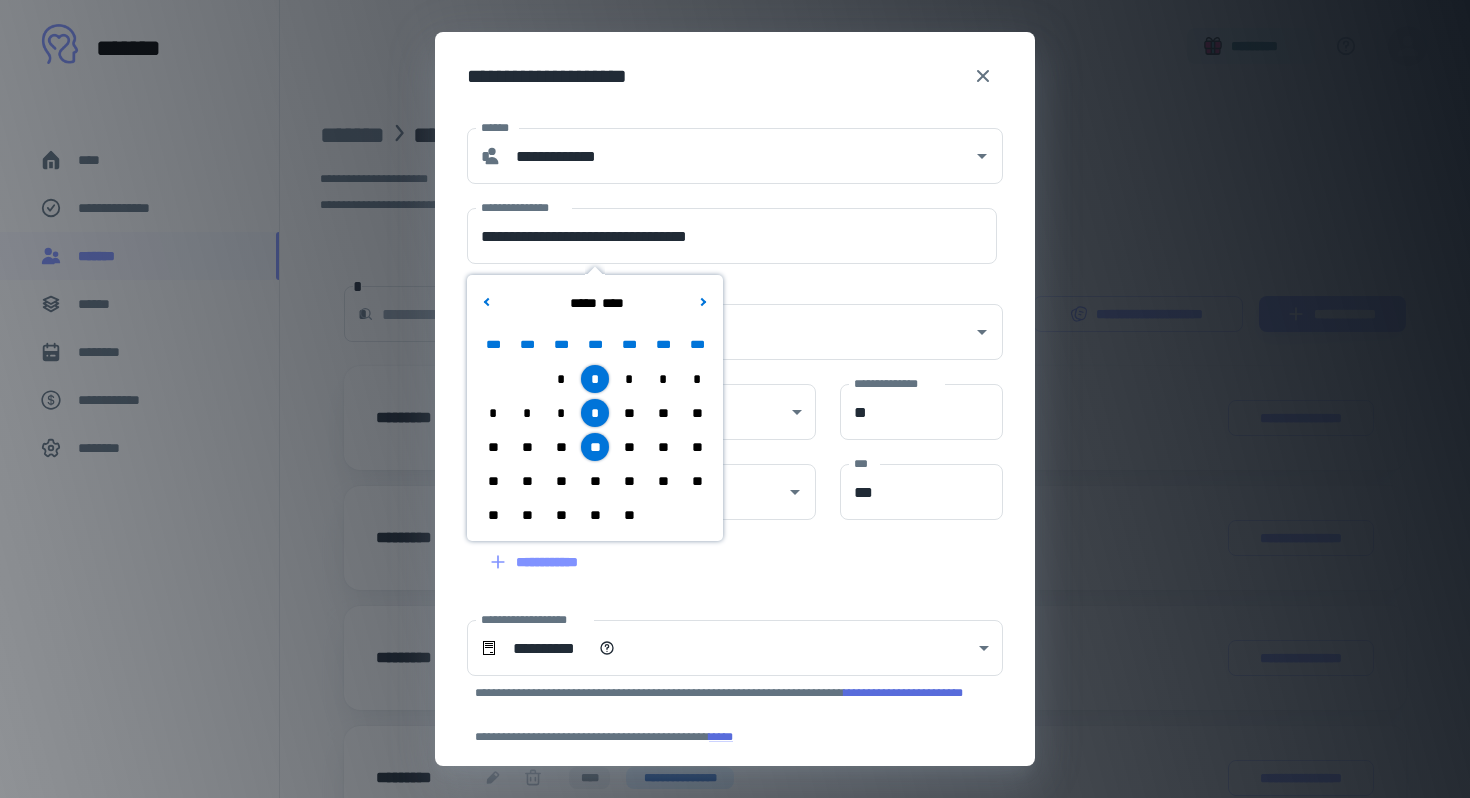click on "**" at bounding box center [595, 481] 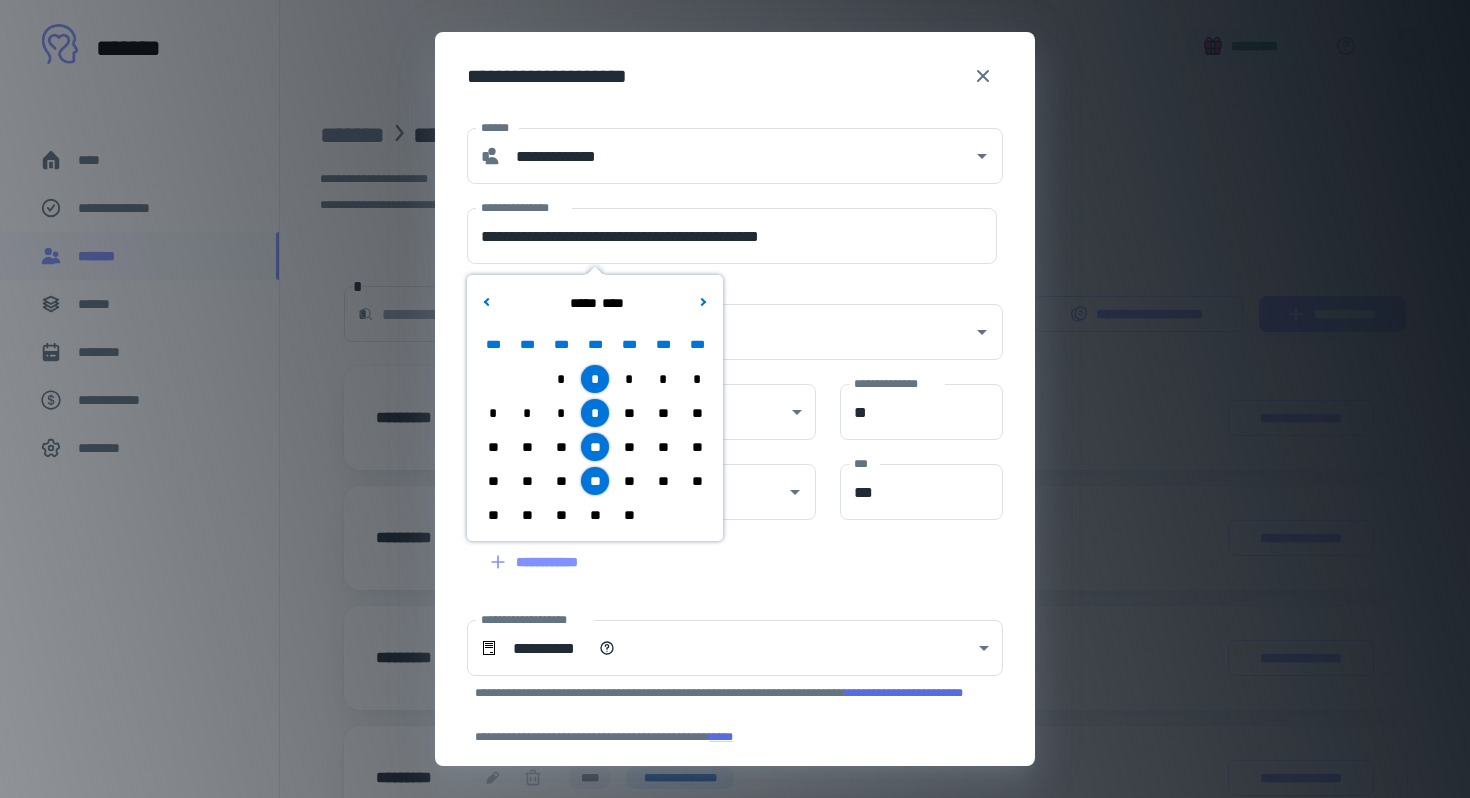 click on "**" at bounding box center (595, 515) 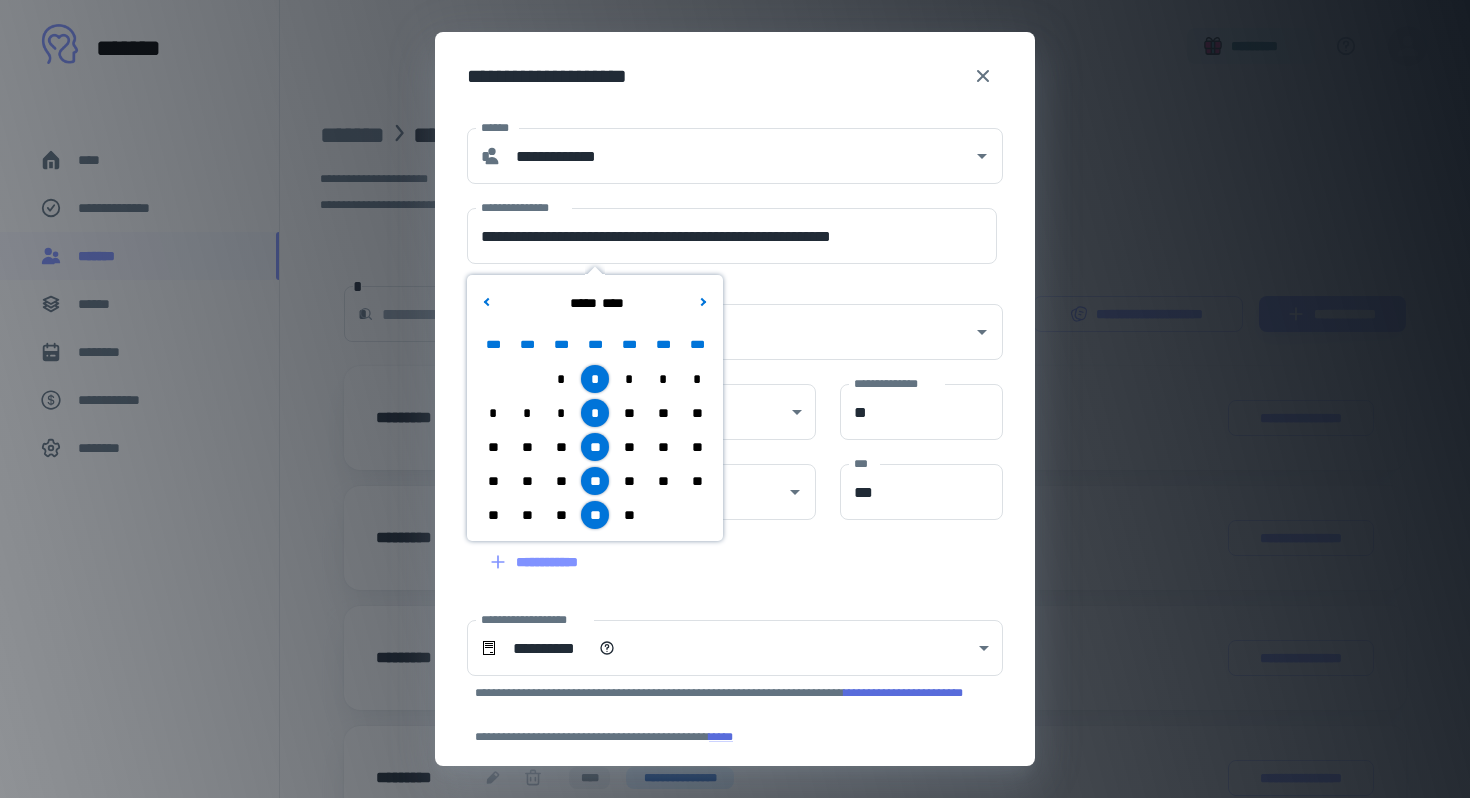 click on "**********" at bounding box center [723, 671] 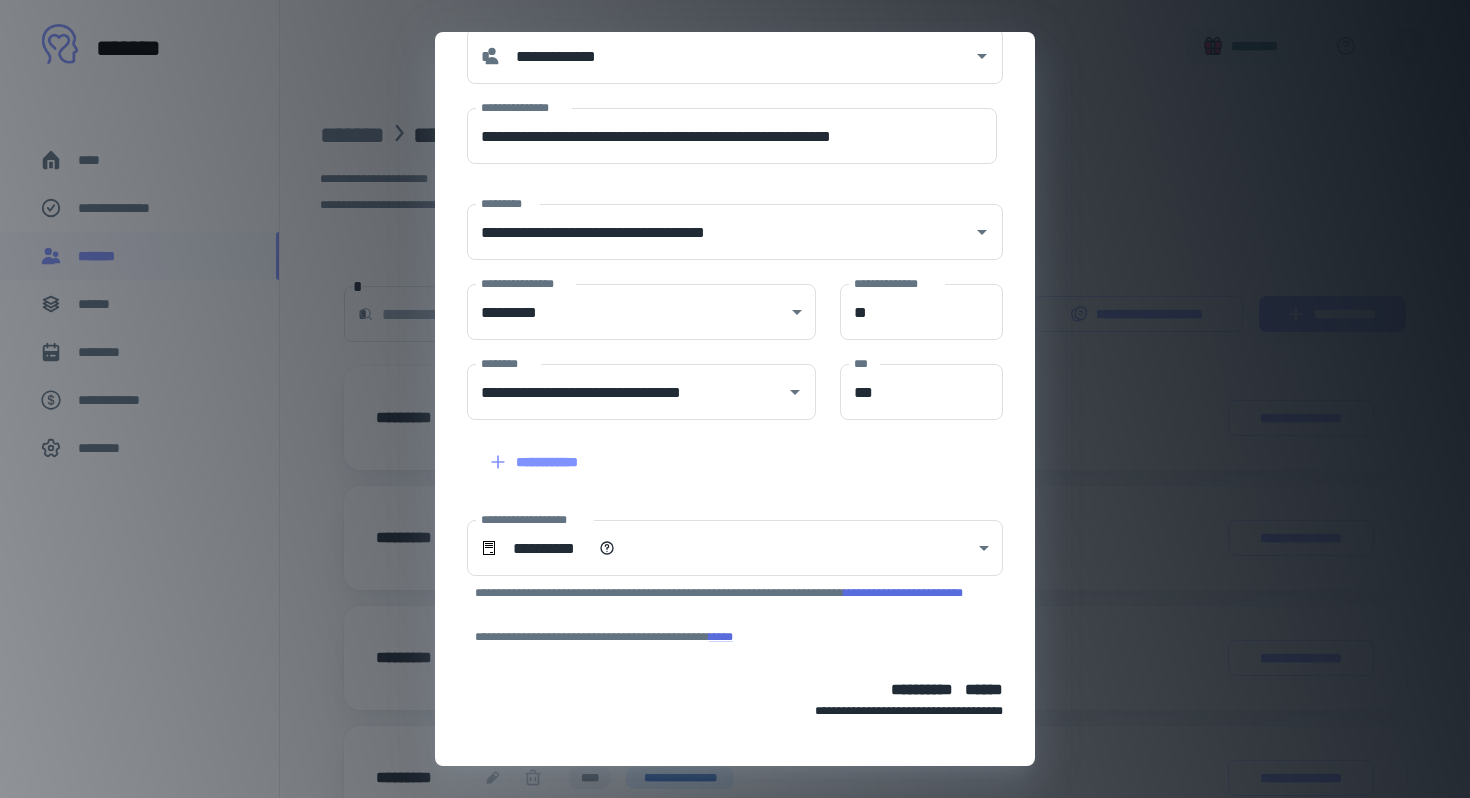scroll, scrollTop: 170, scrollLeft: 0, axis: vertical 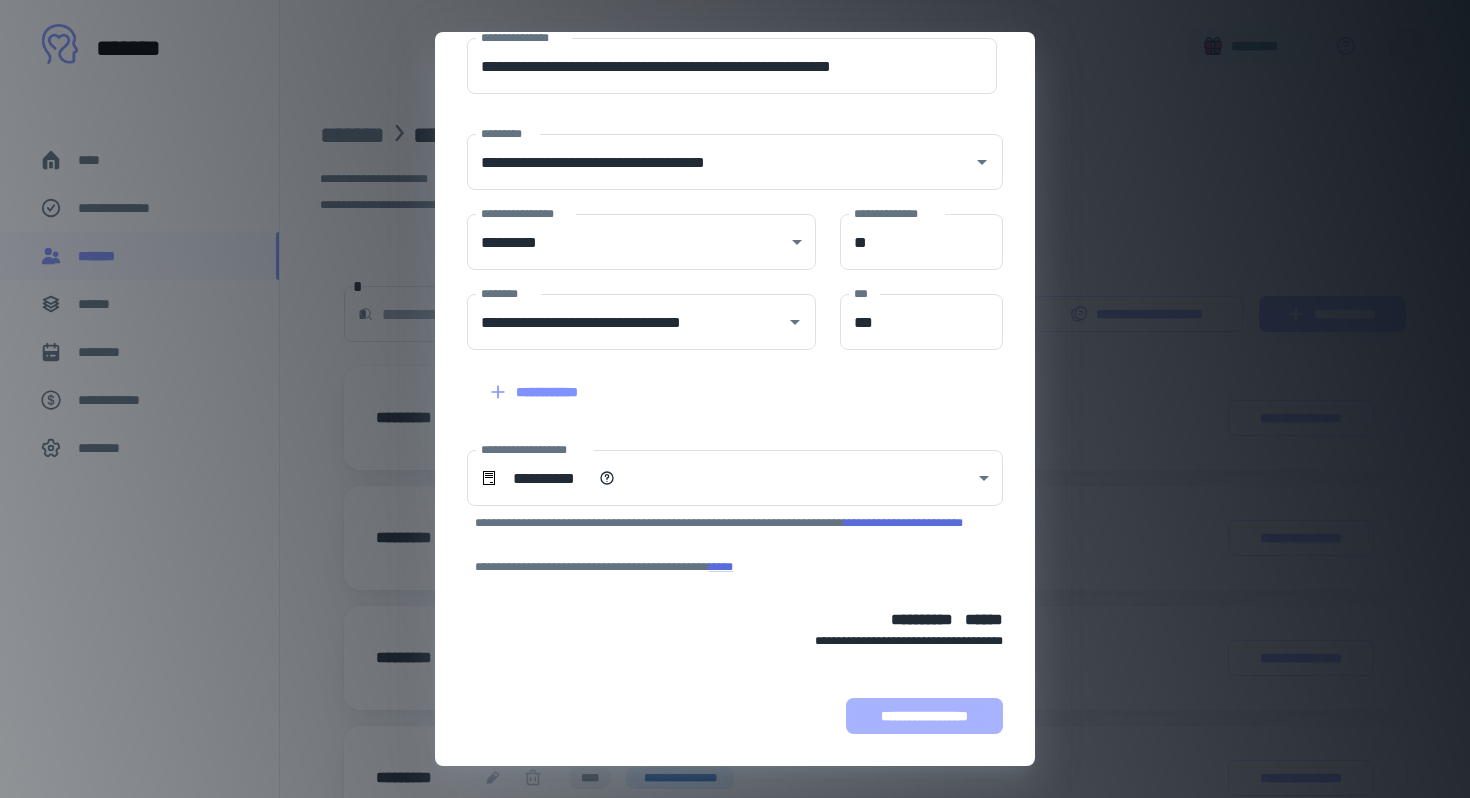 click on "**********" at bounding box center [924, 716] 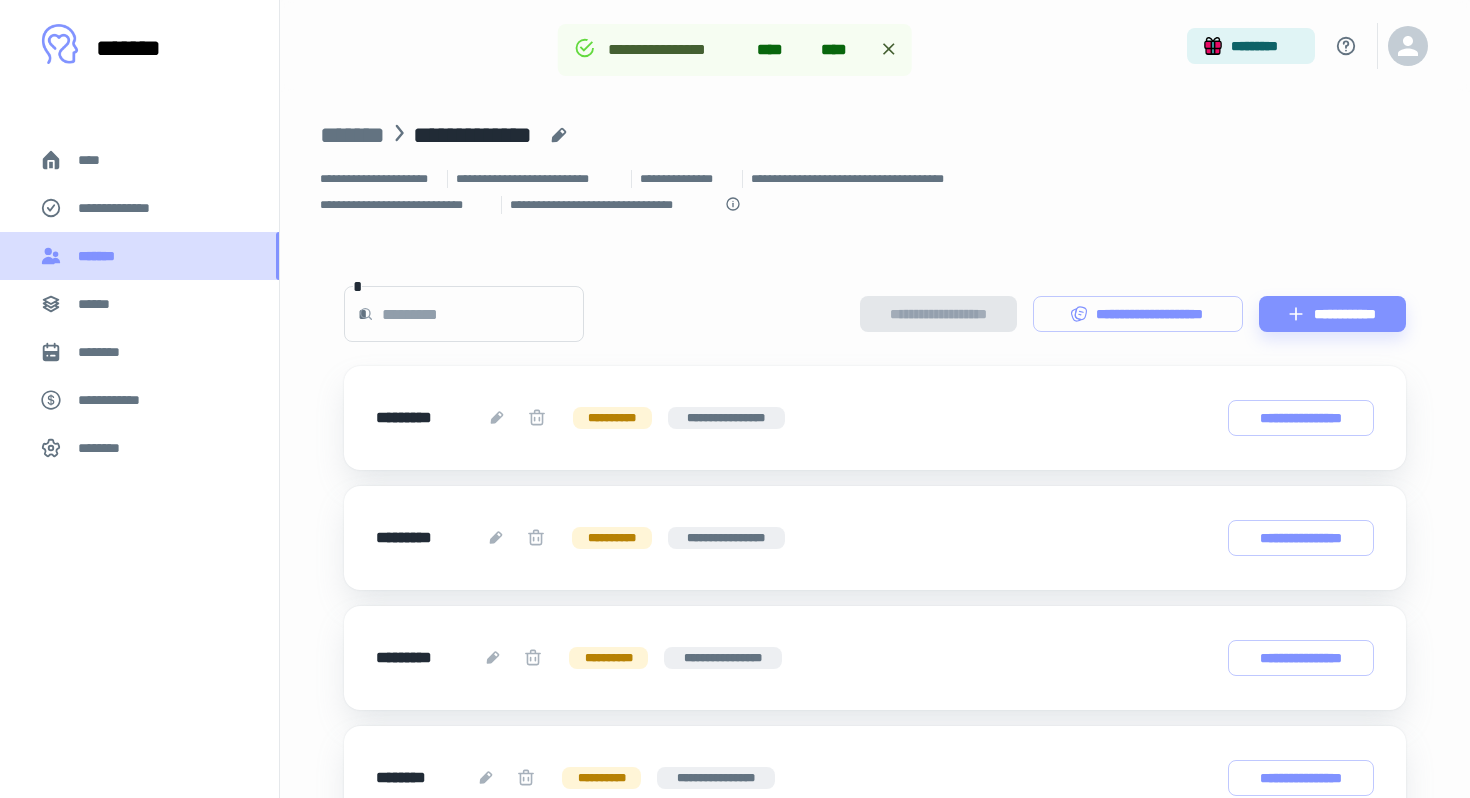 click on "*******" at bounding box center [139, 256] 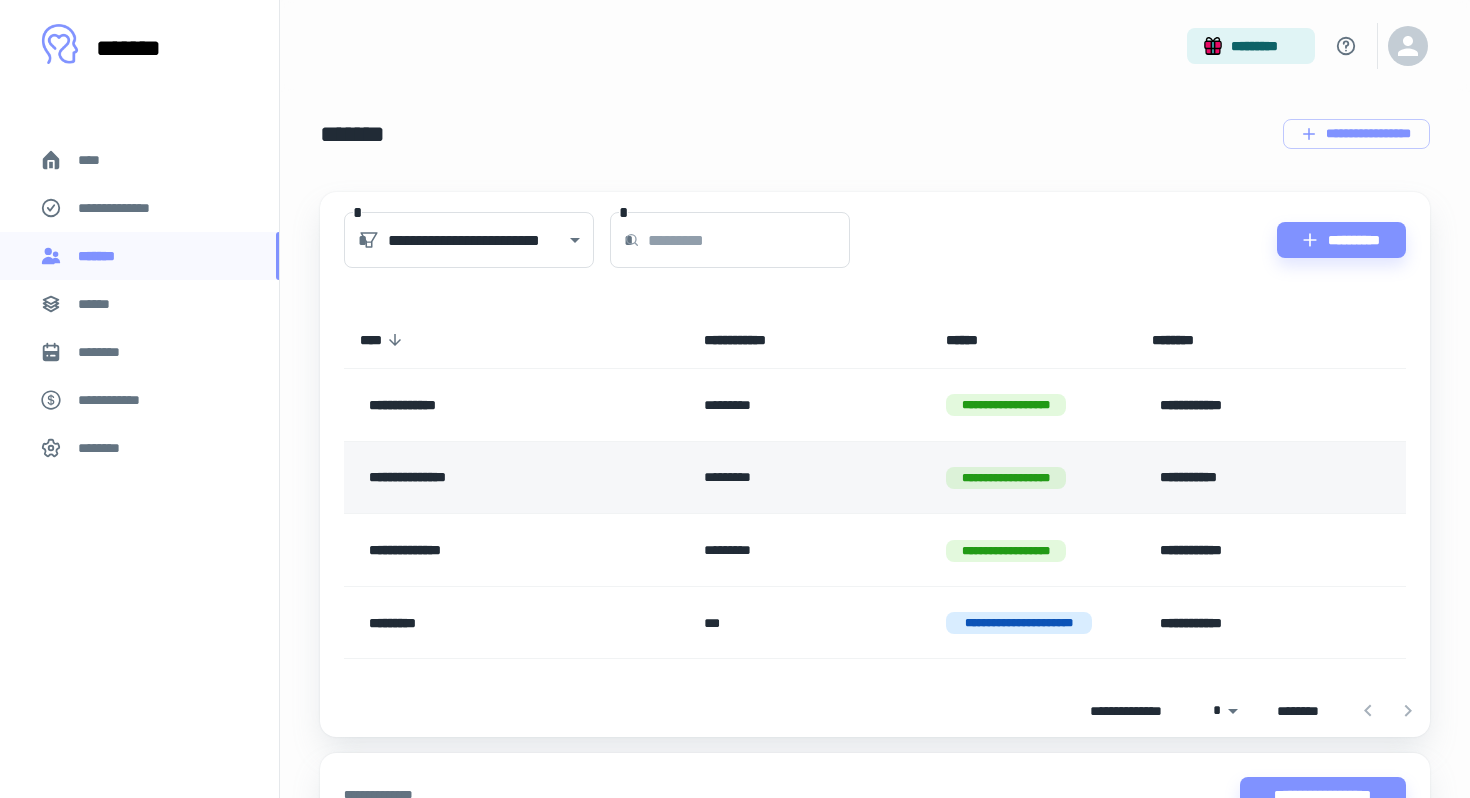 click on "**********" at bounding box center [1032, 477] 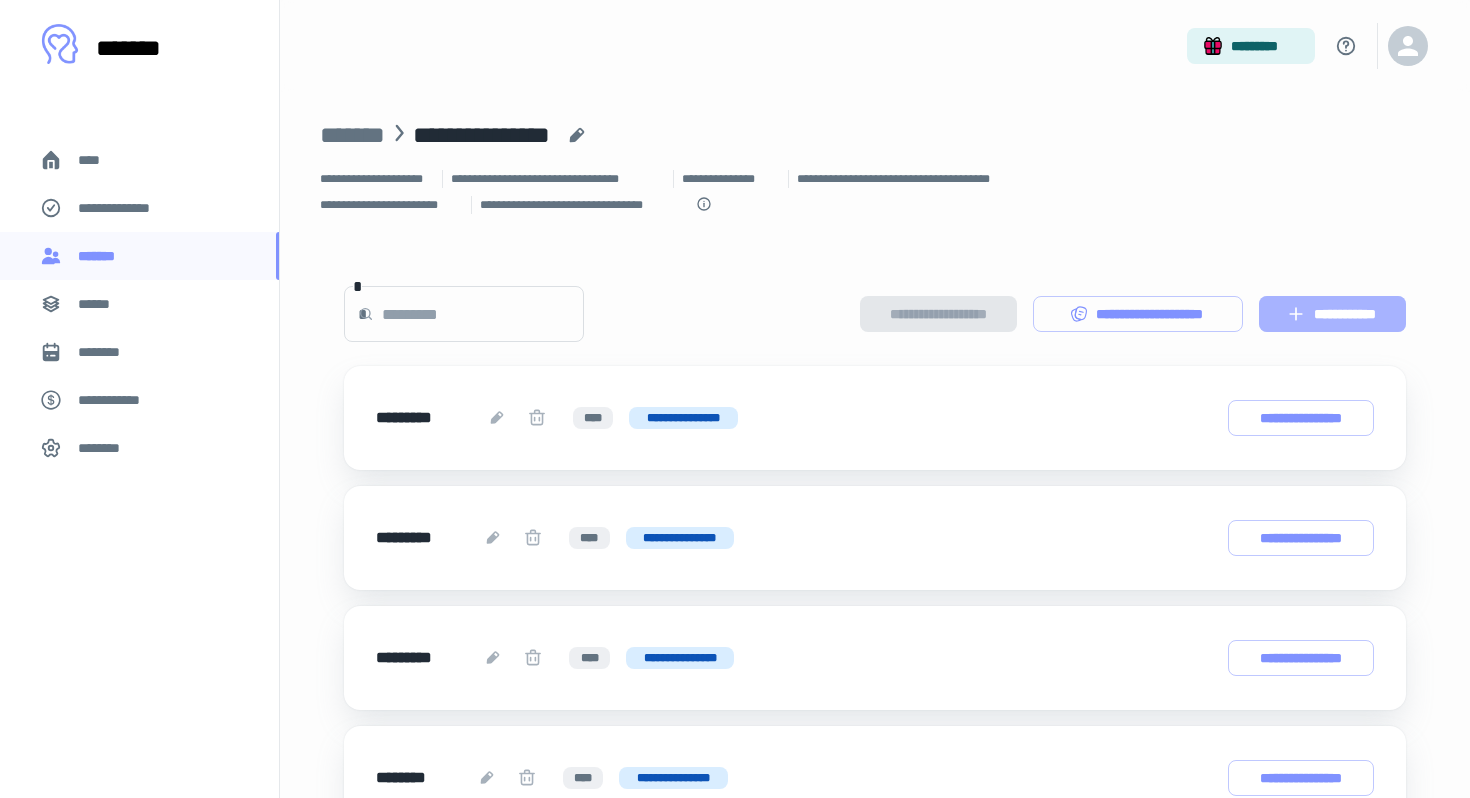 click on "**********" at bounding box center [1332, 314] 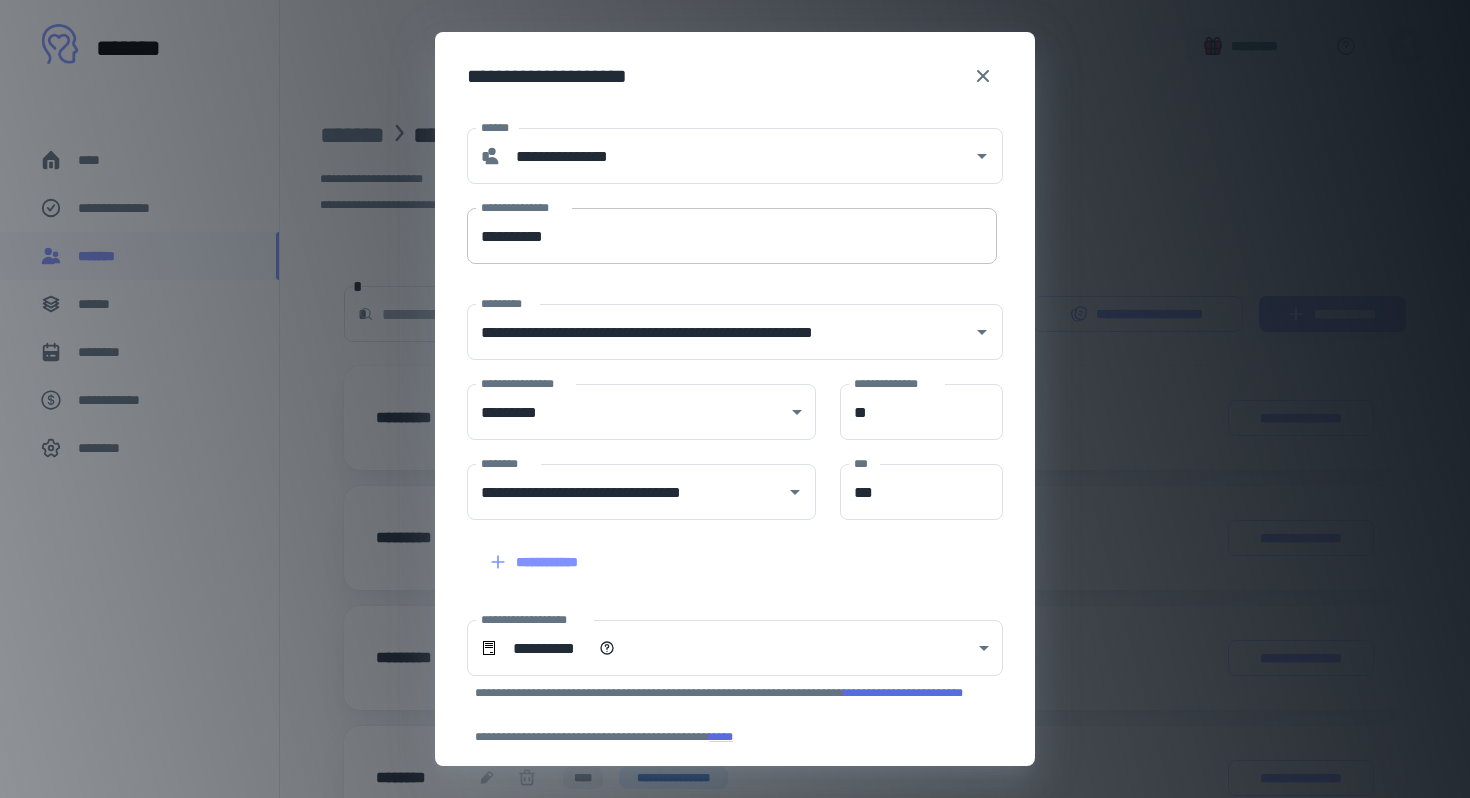 click on "**********" at bounding box center (732, 236) 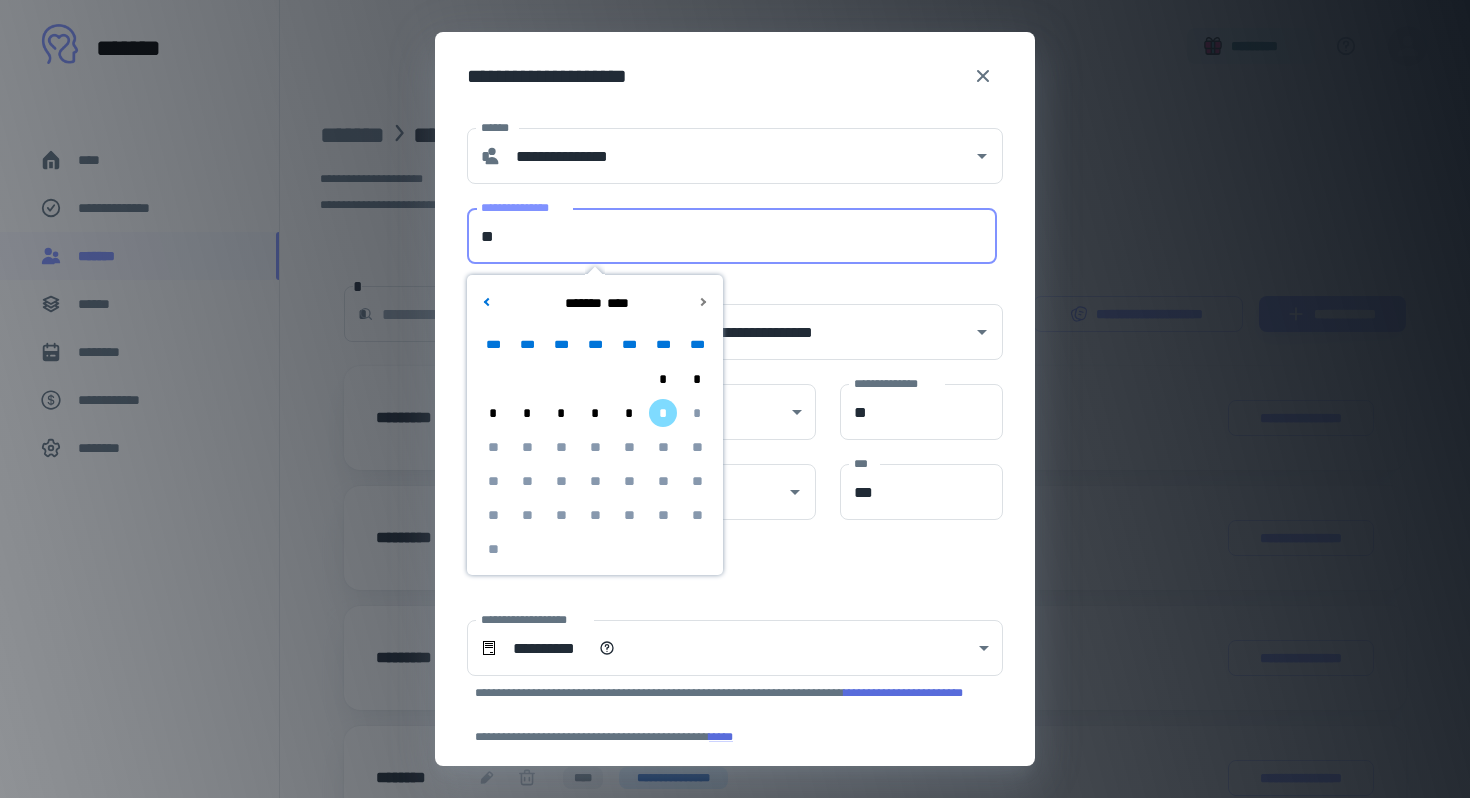 type on "*" 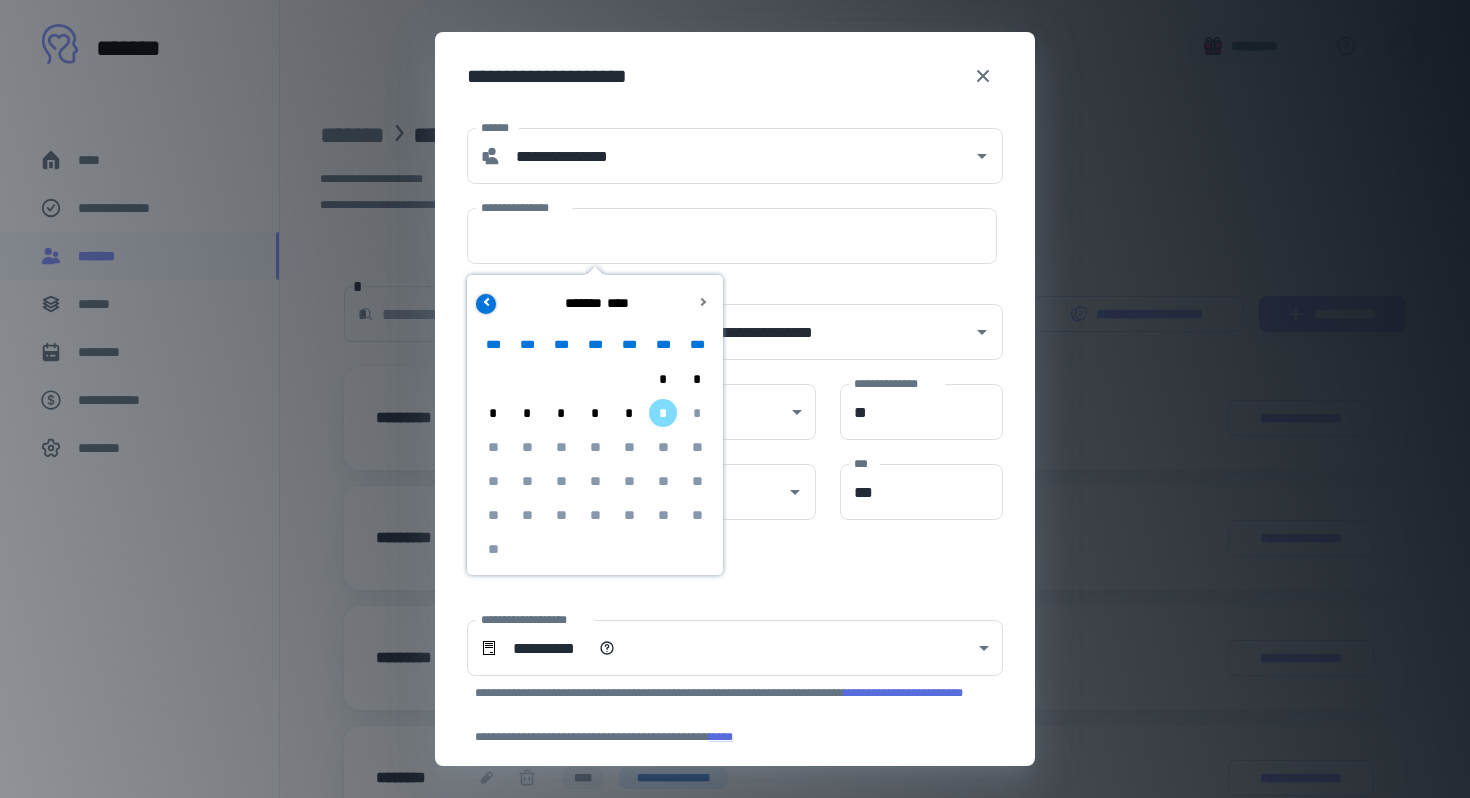 click at bounding box center (486, 304) 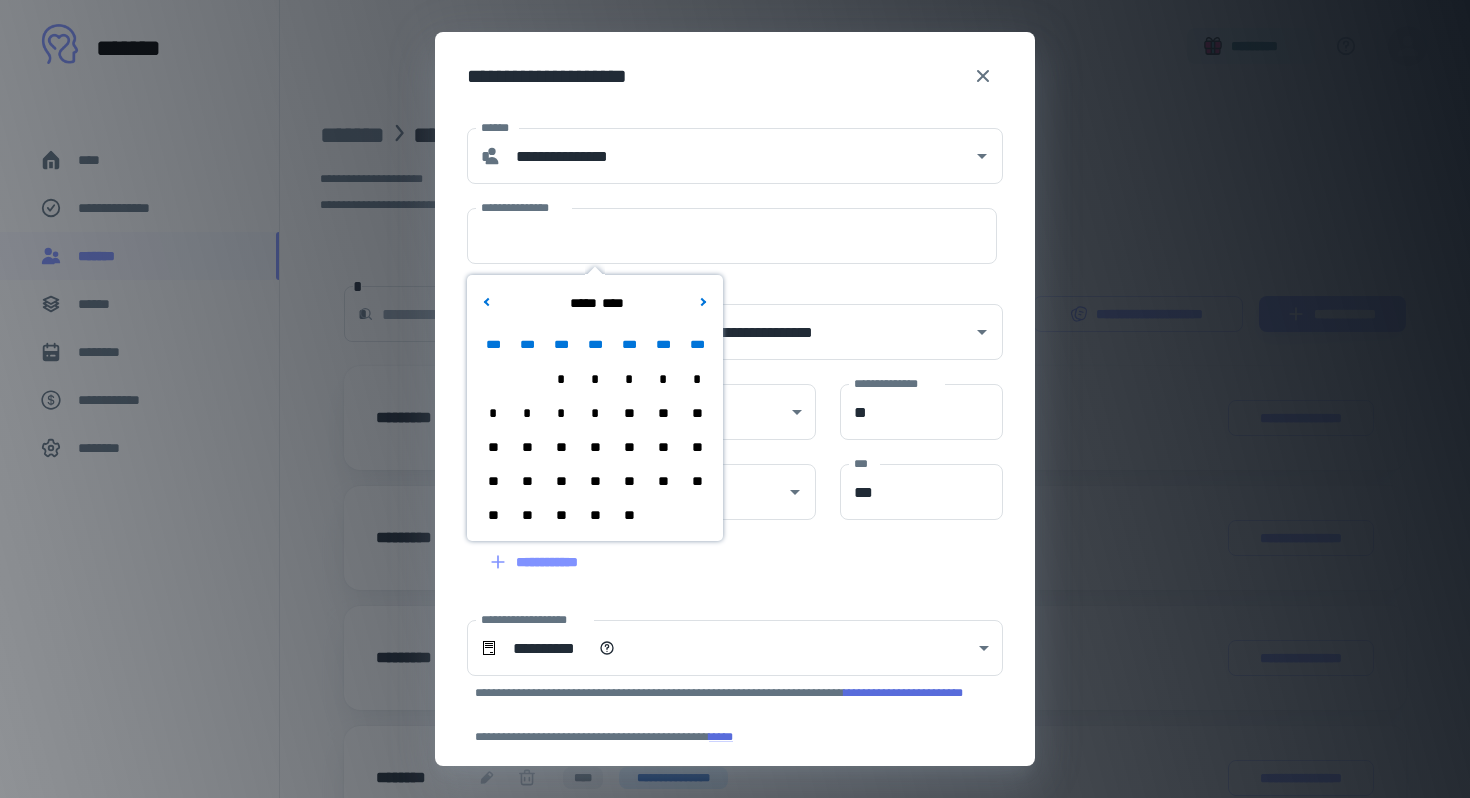 click on "*" at bounding box center [561, 413] 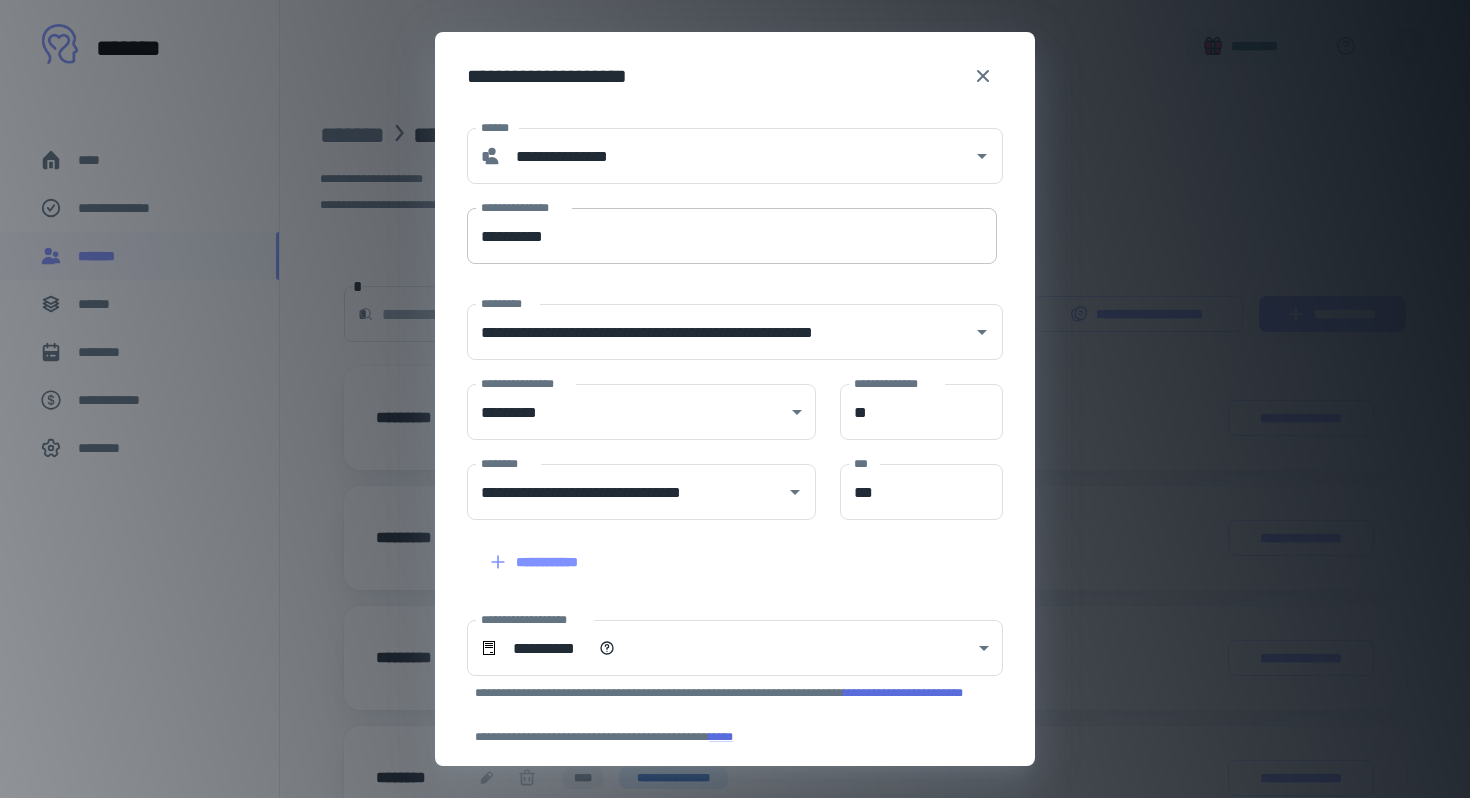 click on "**********" at bounding box center [732, 236] 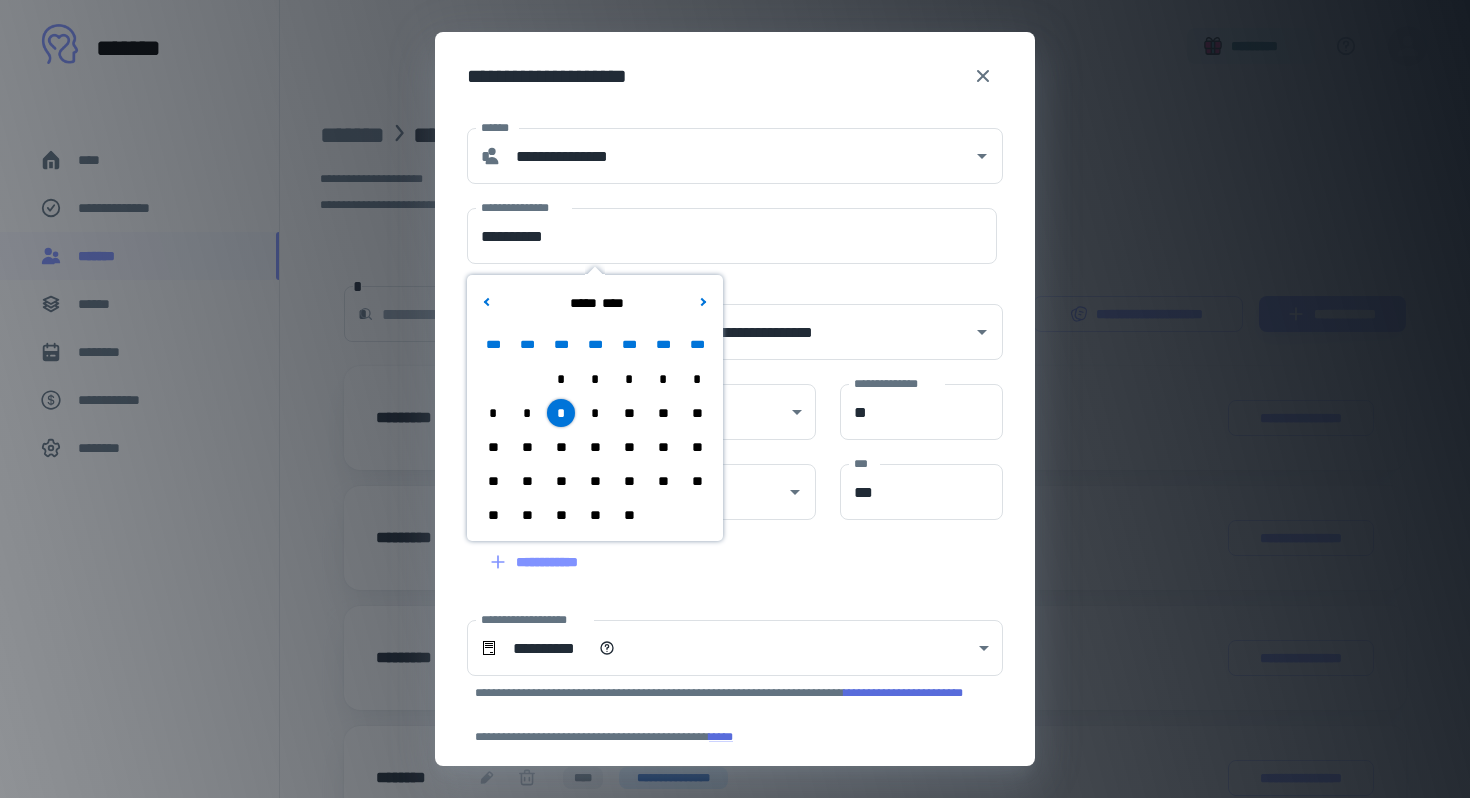 click on "**" at bounding box center [561, 447] 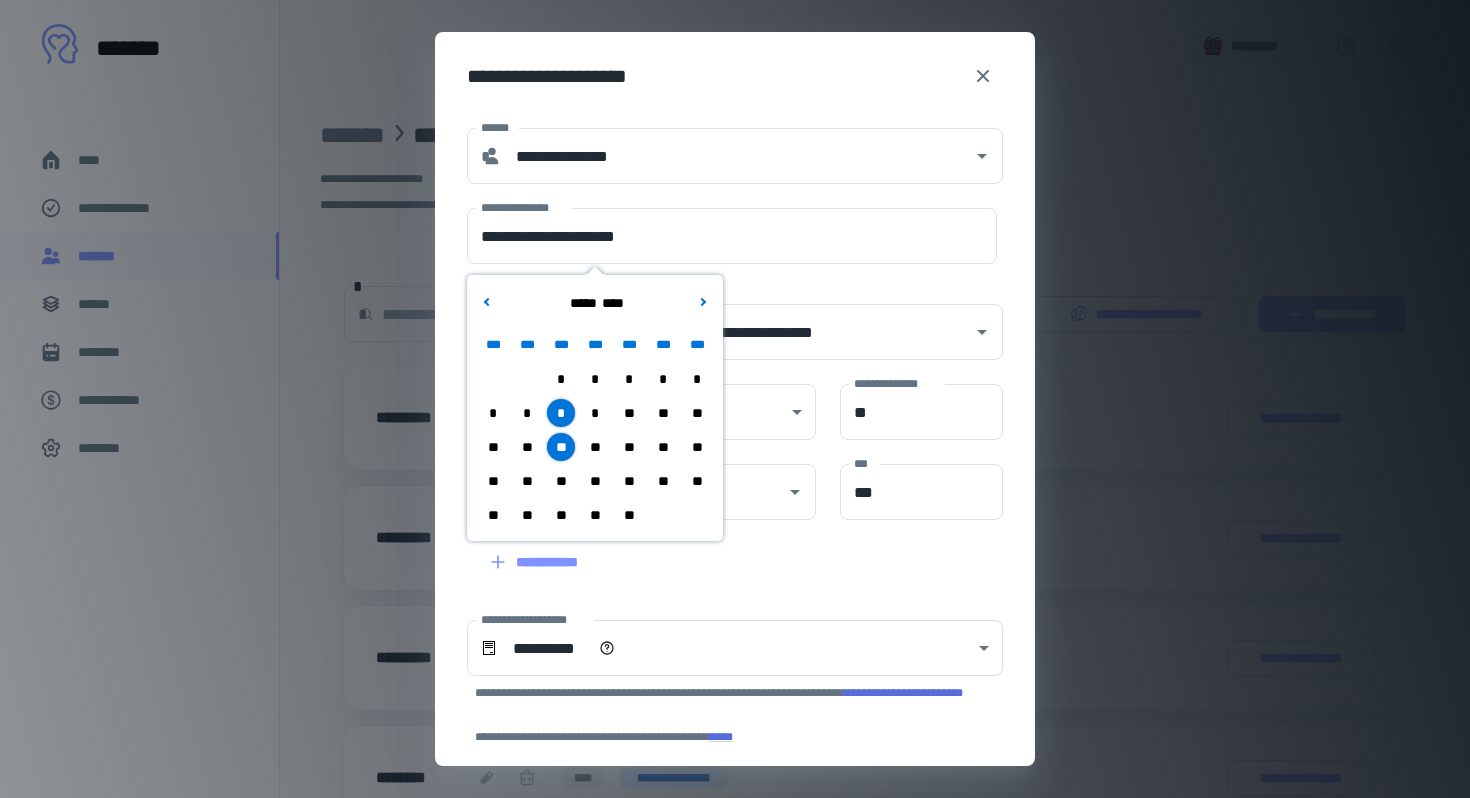 click on "**" at bounding box center (561, 481) 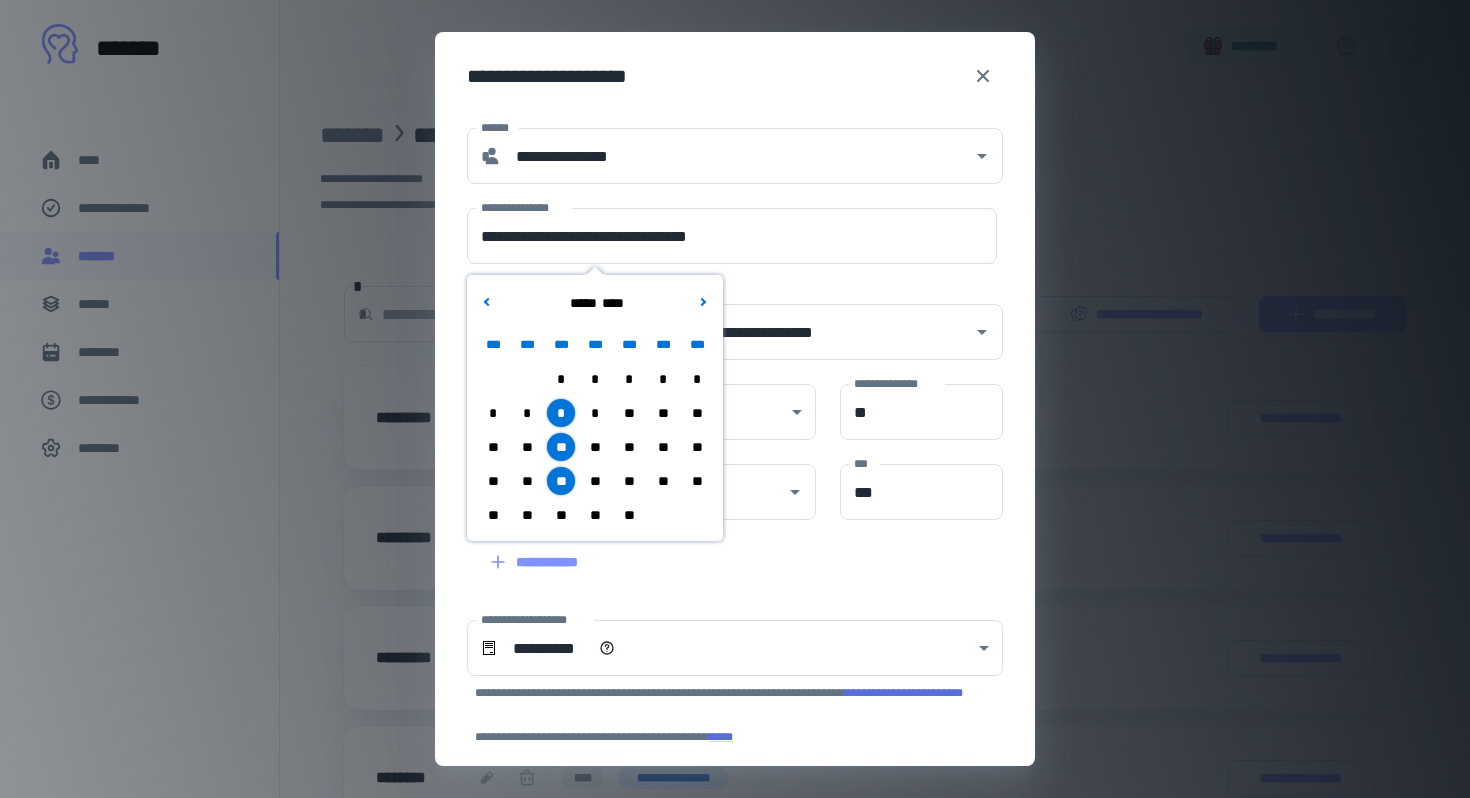 click on "**" at bounding box center (561, 515) 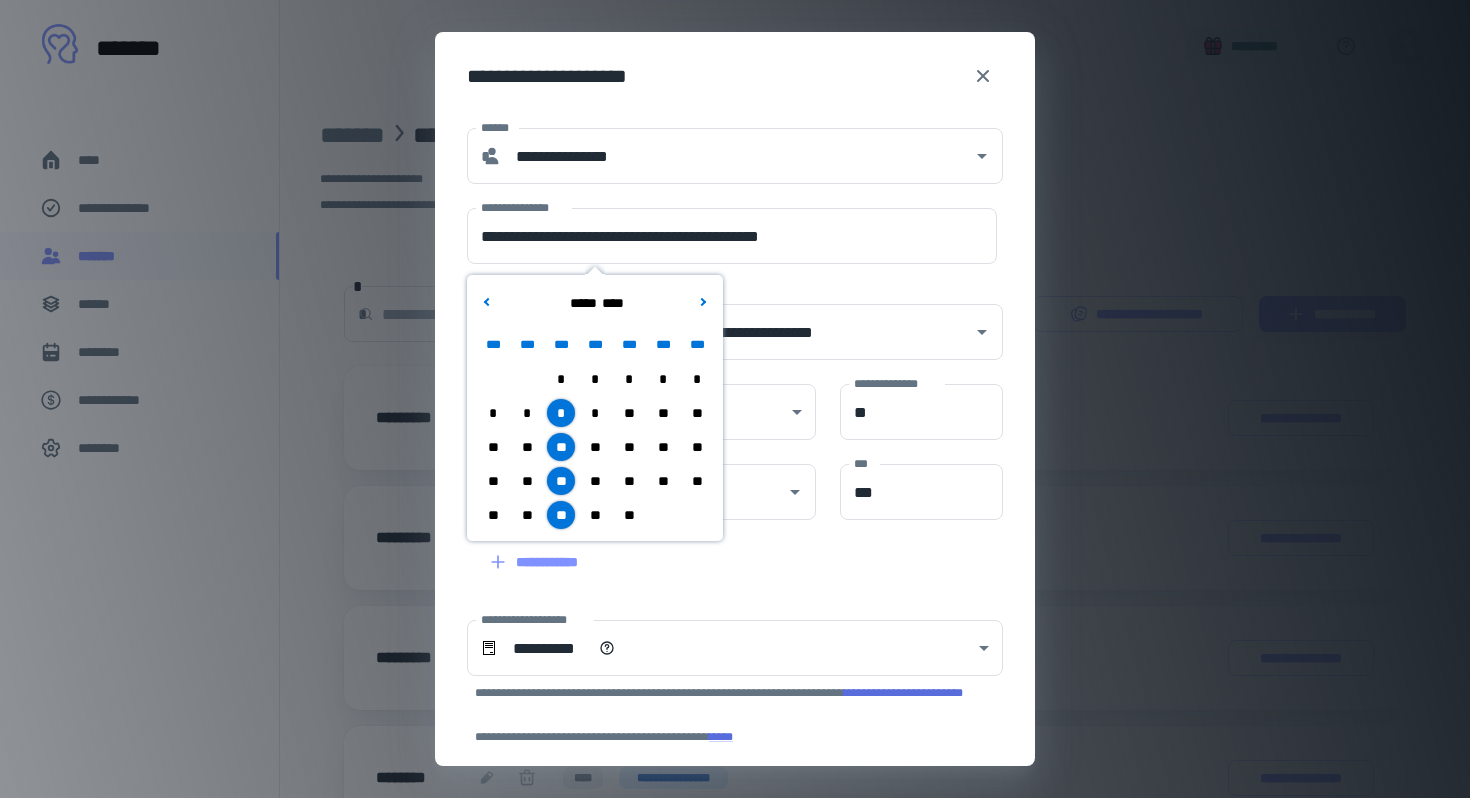 click on "**********" at bounding box center (723, 671) 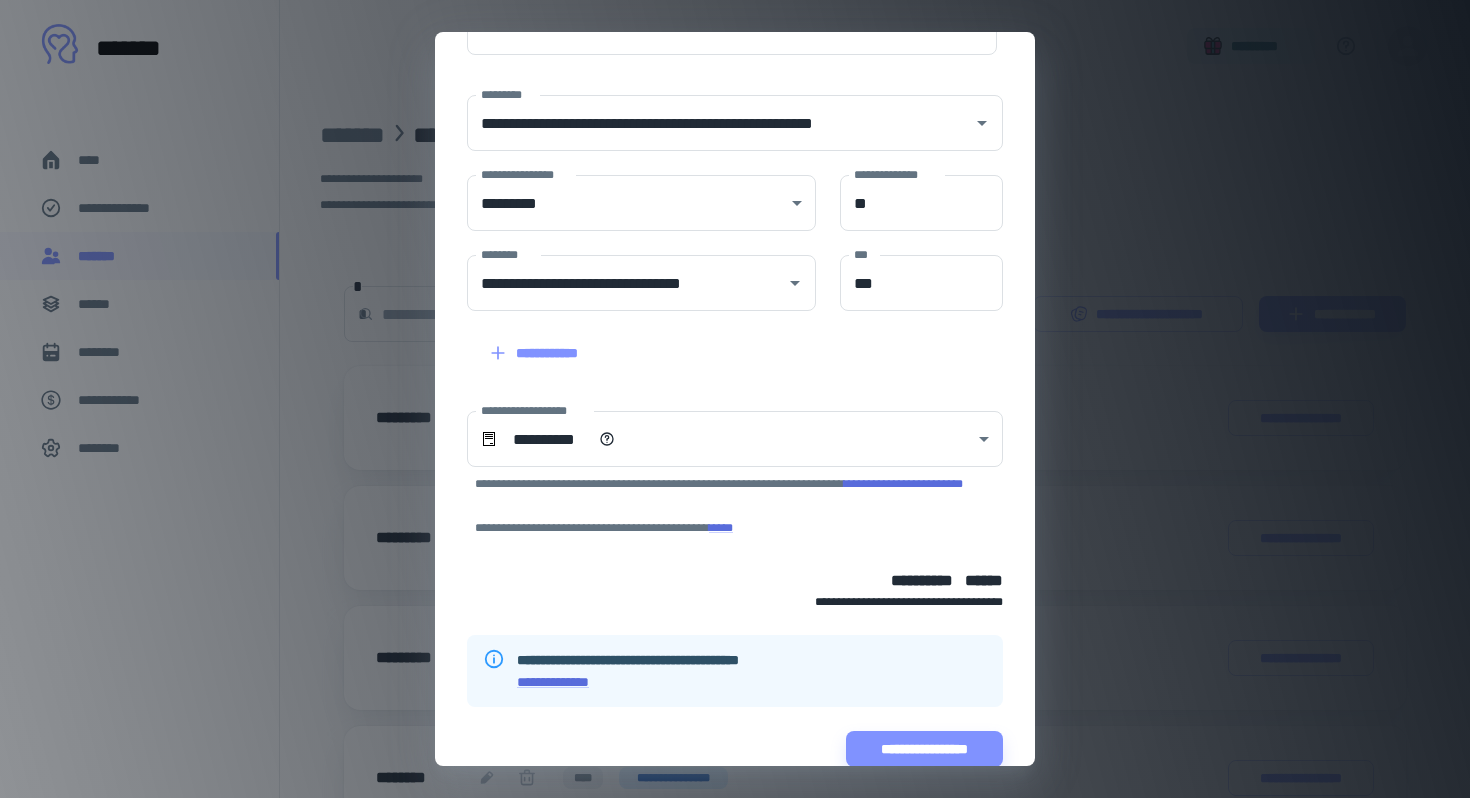 scroll, scrollTop: 242, scrollLeft: 0, axis: vertical 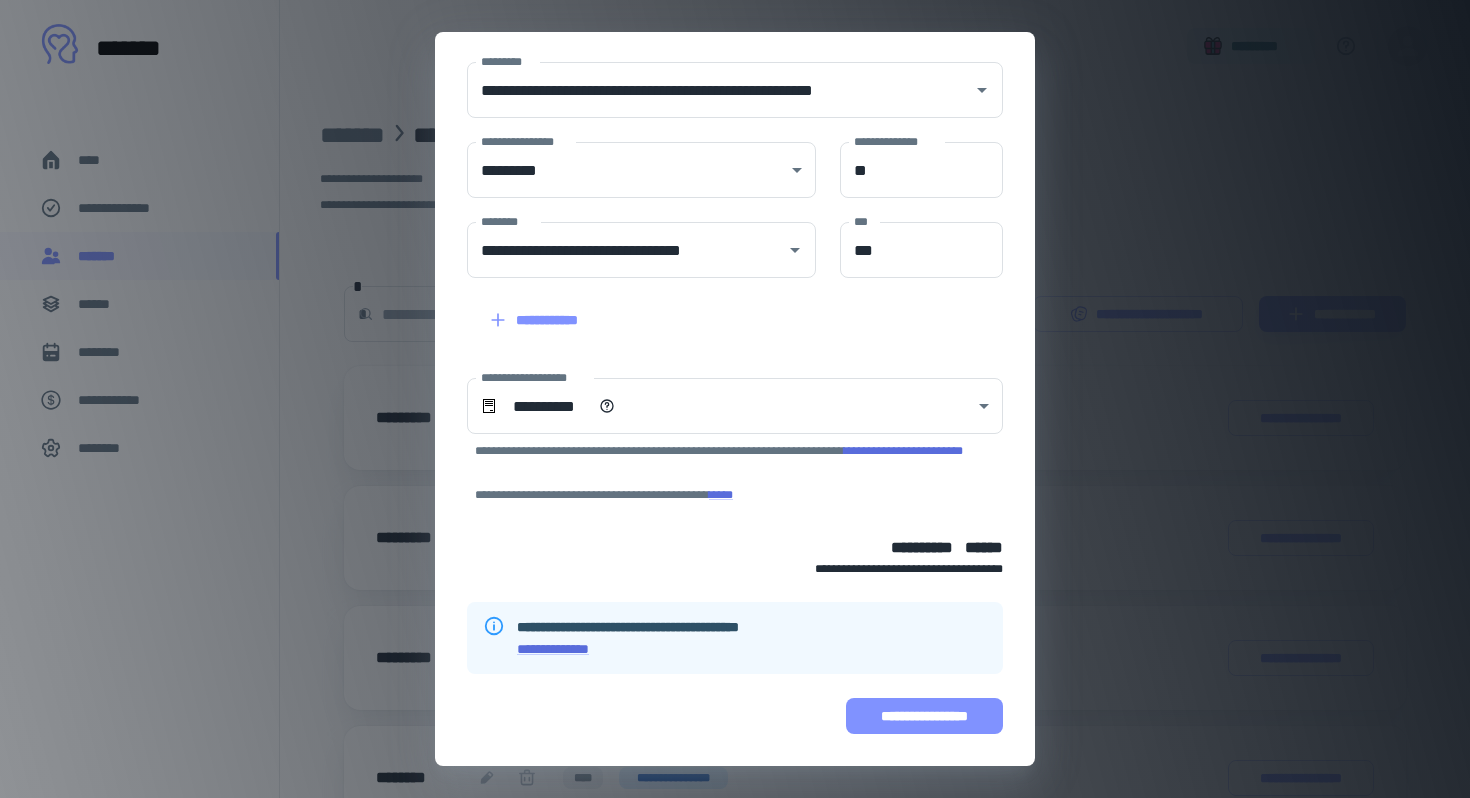 click on "**********" at bounding box center (924, 716) 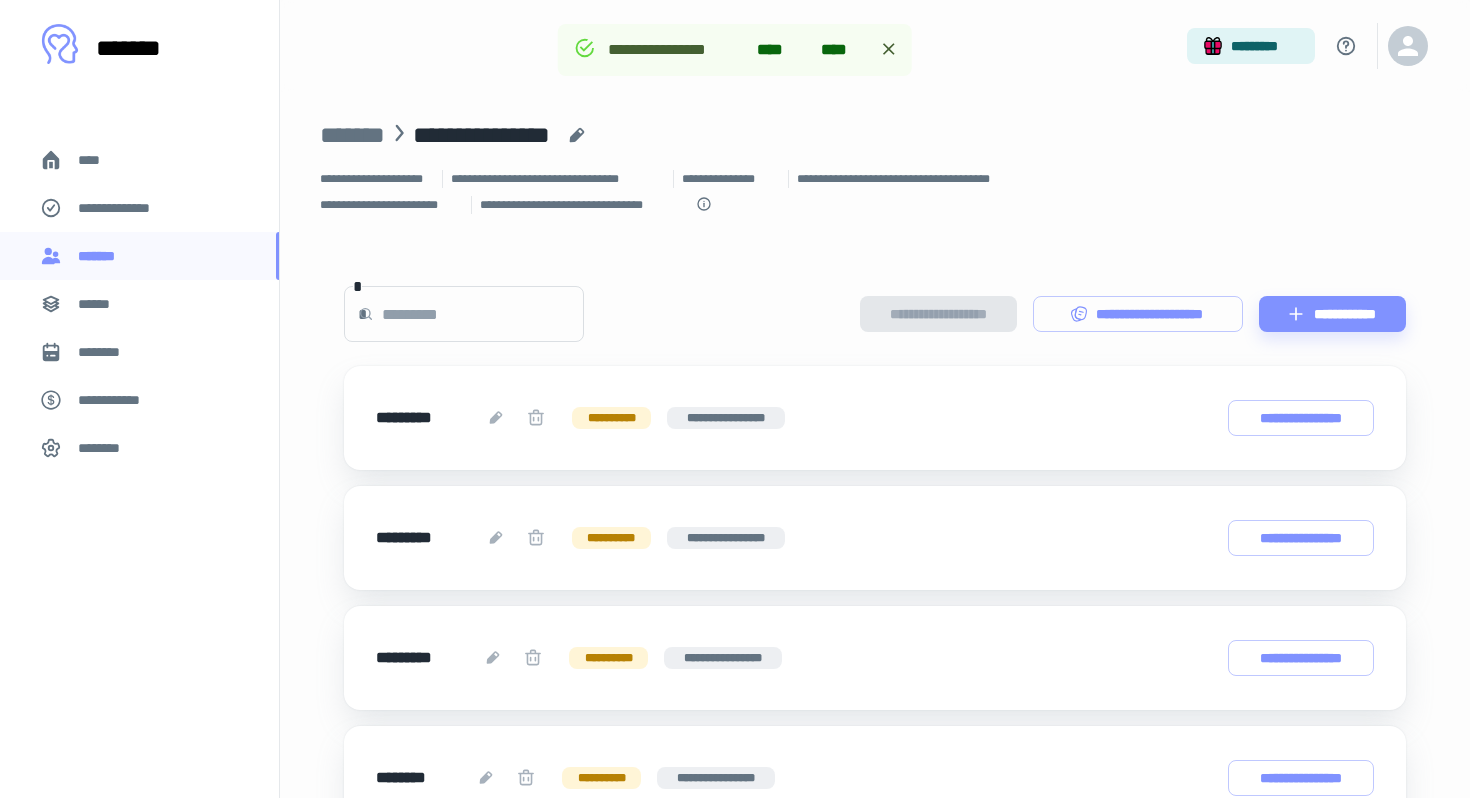 scroll, scrollTop: 434, scrollLeft: 0, axis: vertical 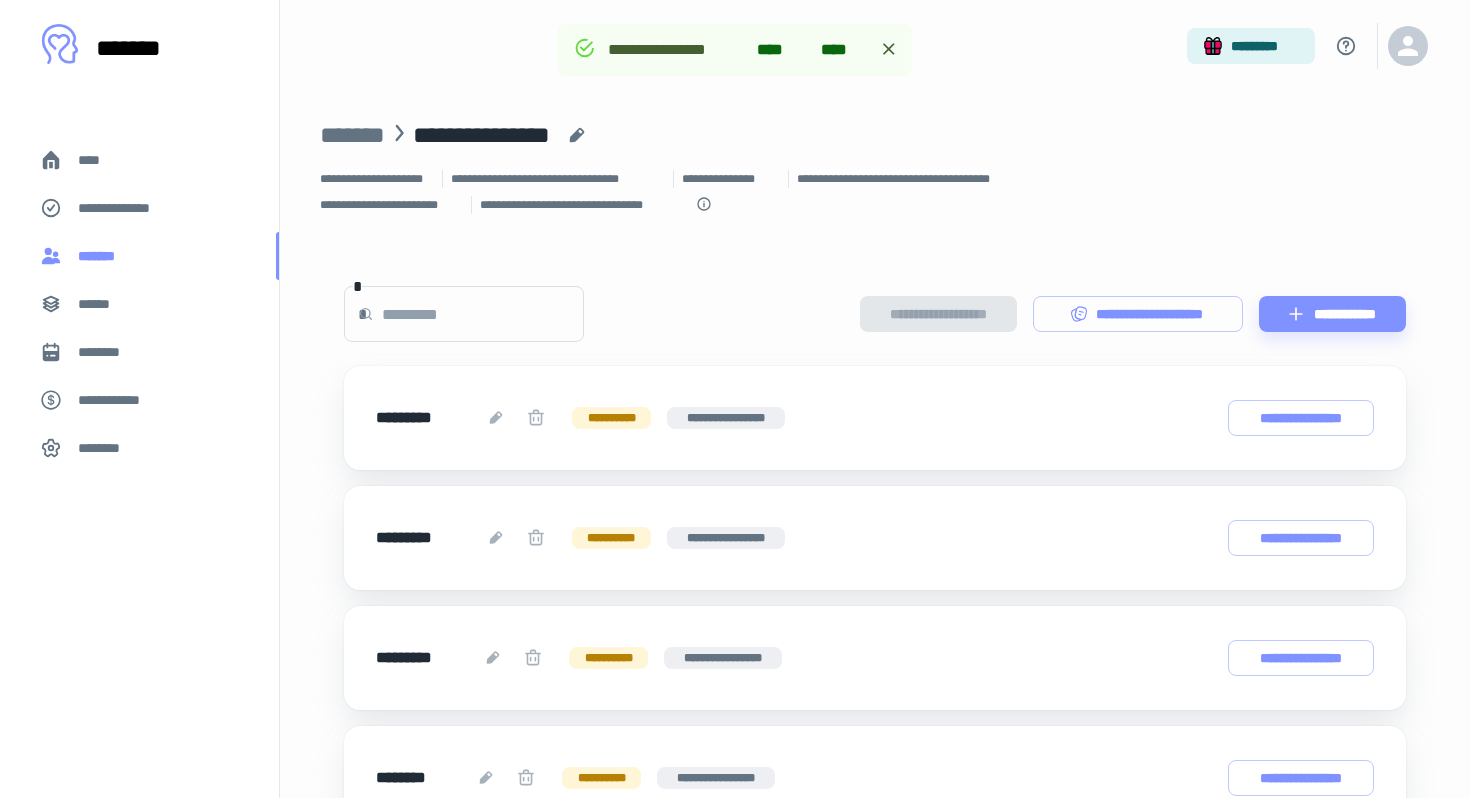 click on "*******" at bounding box center (101, 256) 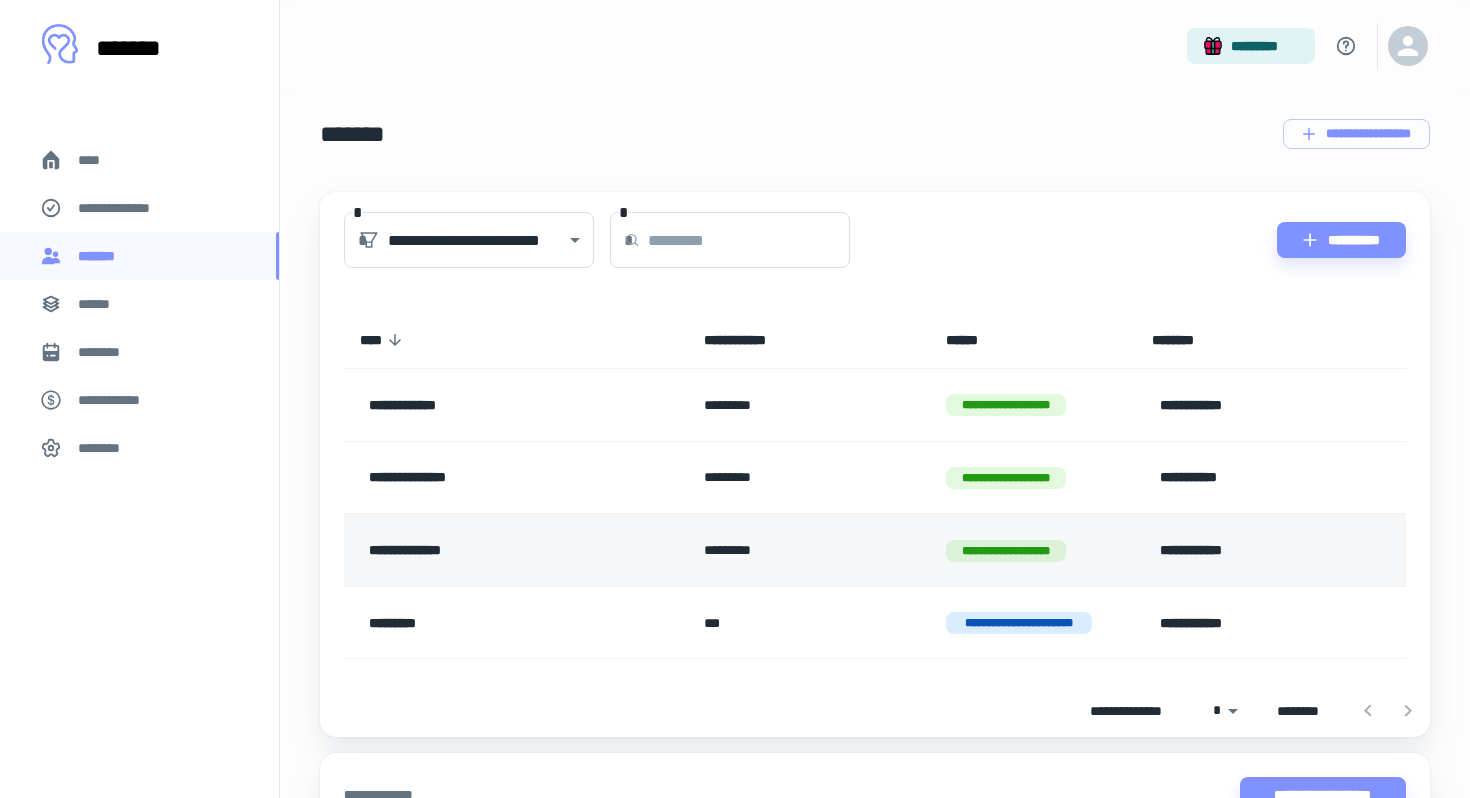 click on "**********" at bounding box center (1032, 550) 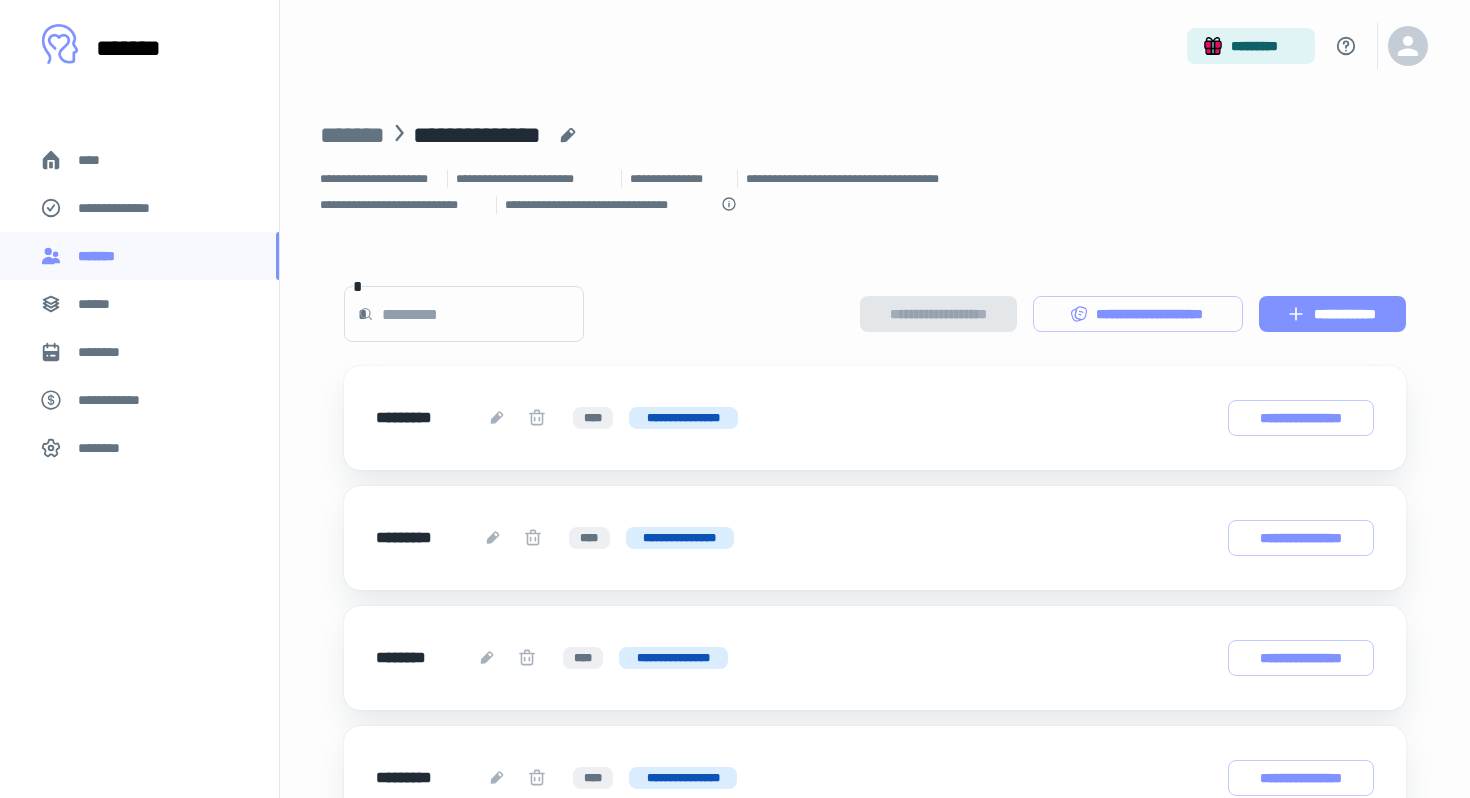 click on "**********" at bounding box center (1332, 314) 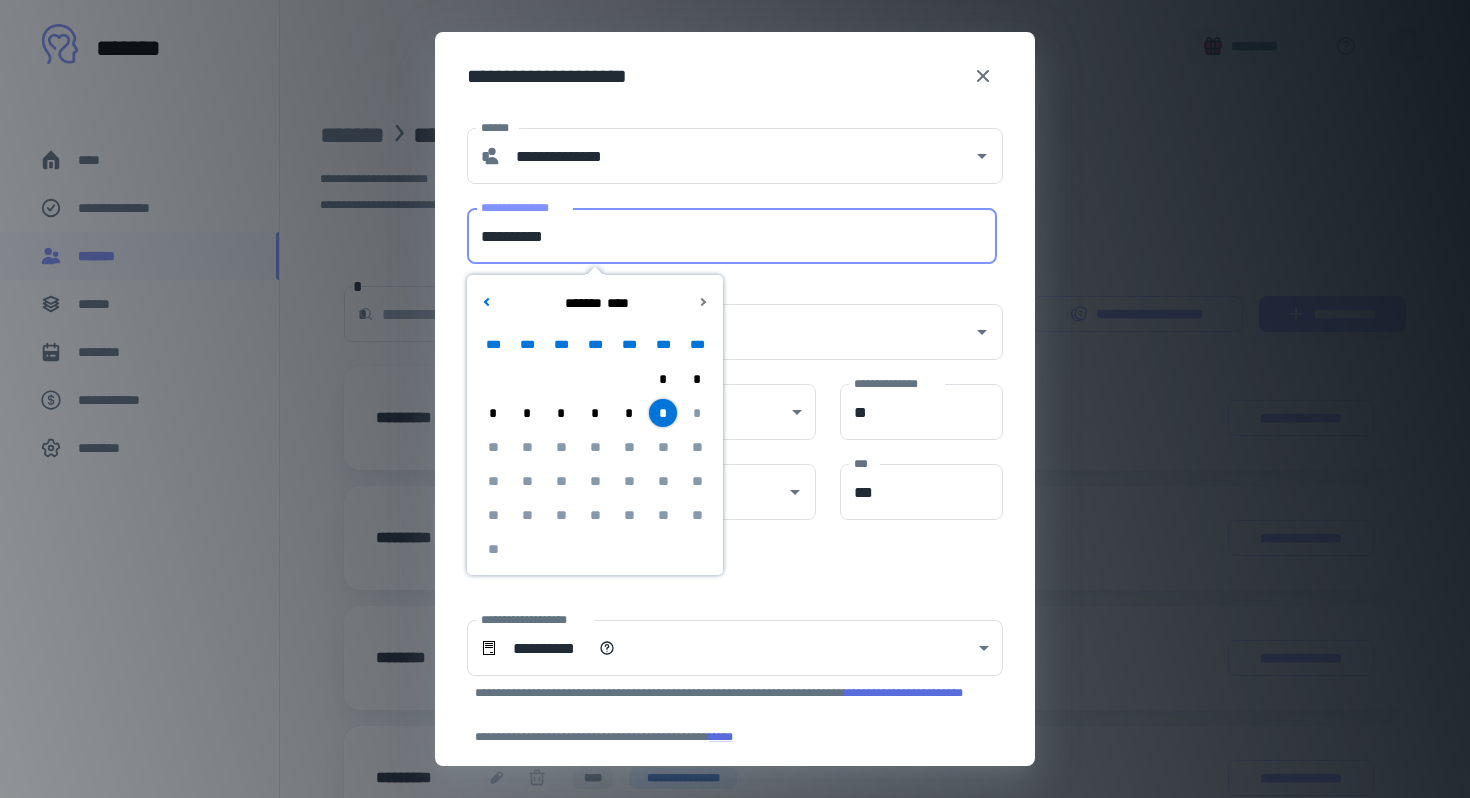click on "**********" at bounding box center [732, 236] 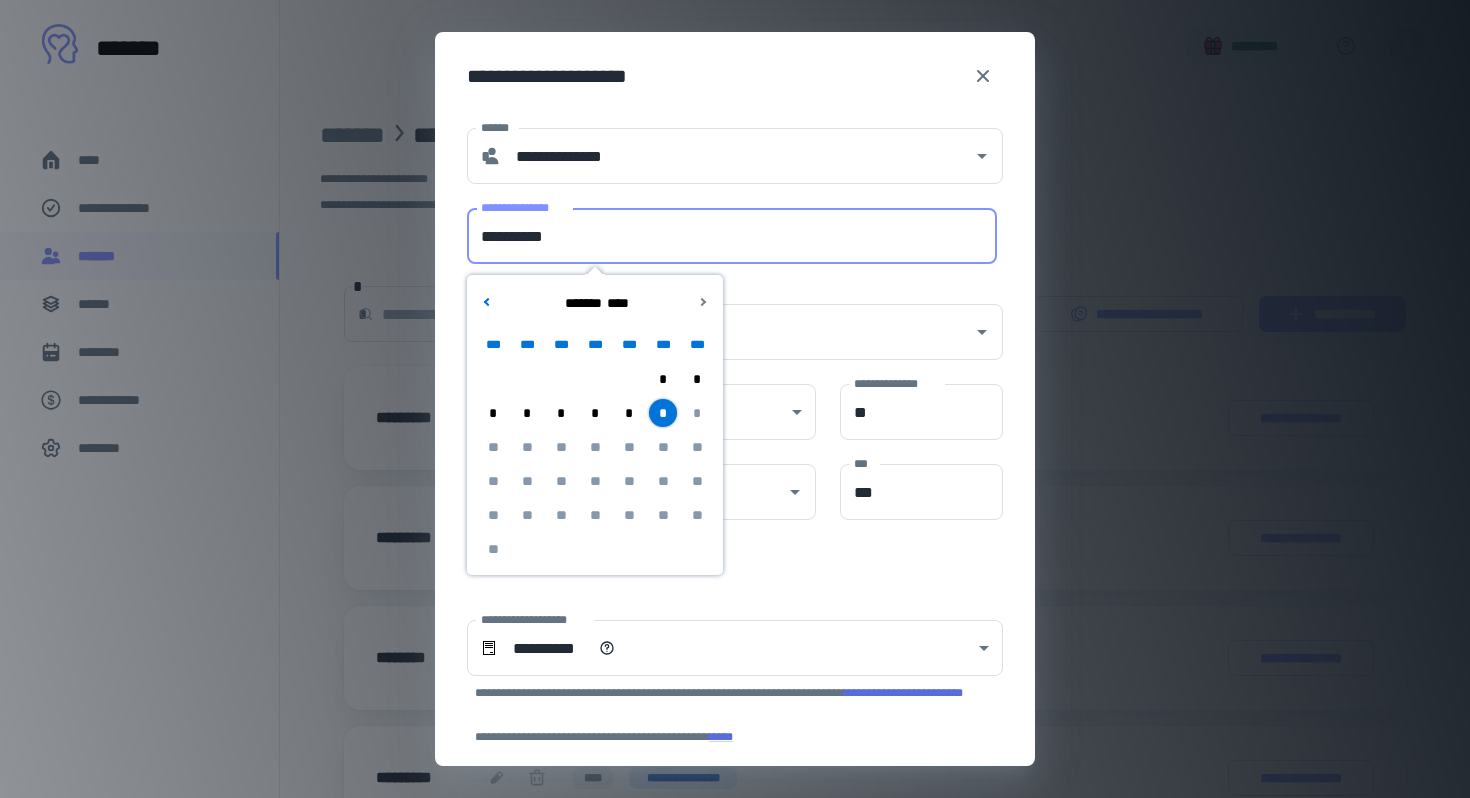 drag, startPoint x: 585, startPoint y: 242, endPoint x: 470, endPoint y: 242, distance: 115 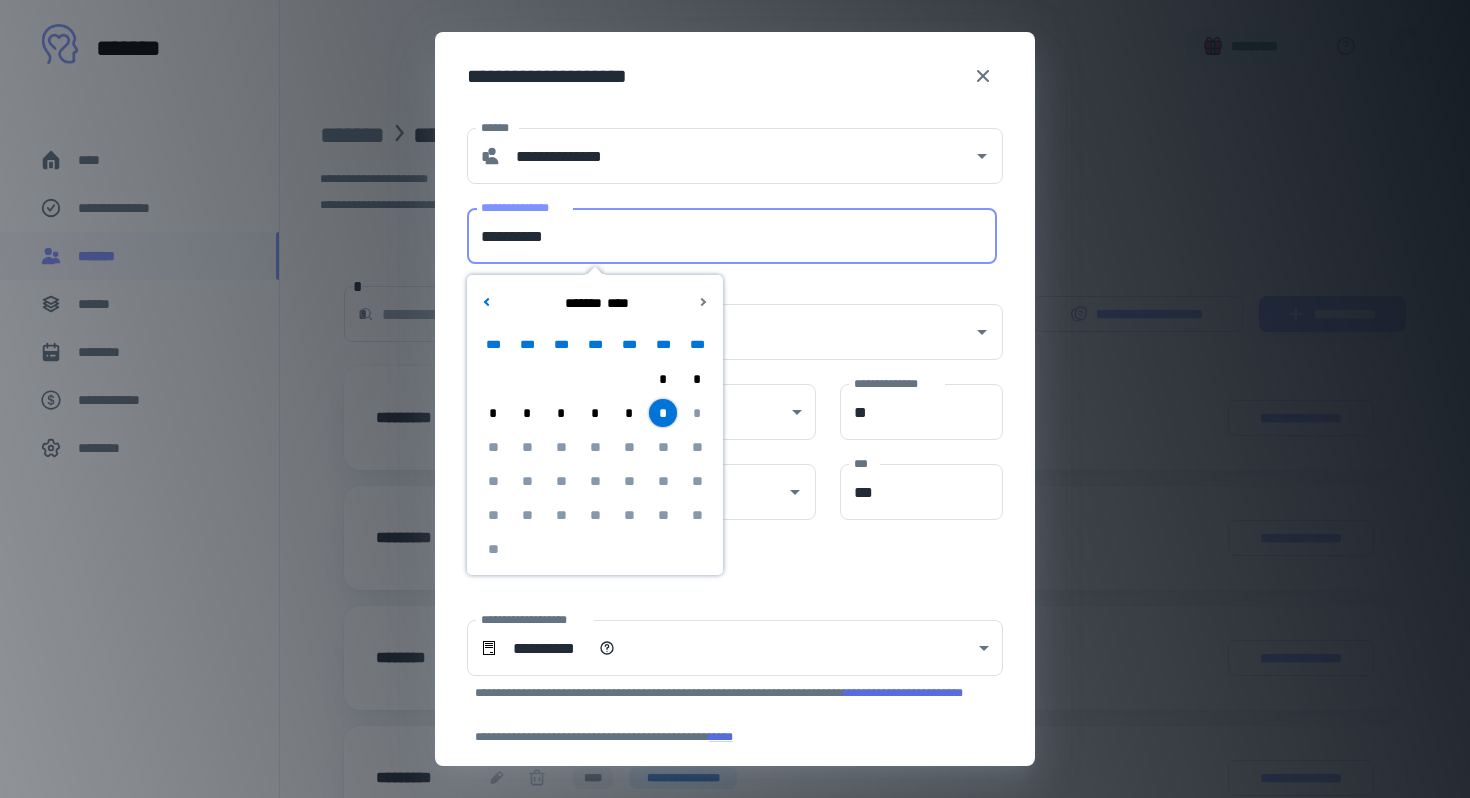 click on "**********" at bounding box center (732, 236) 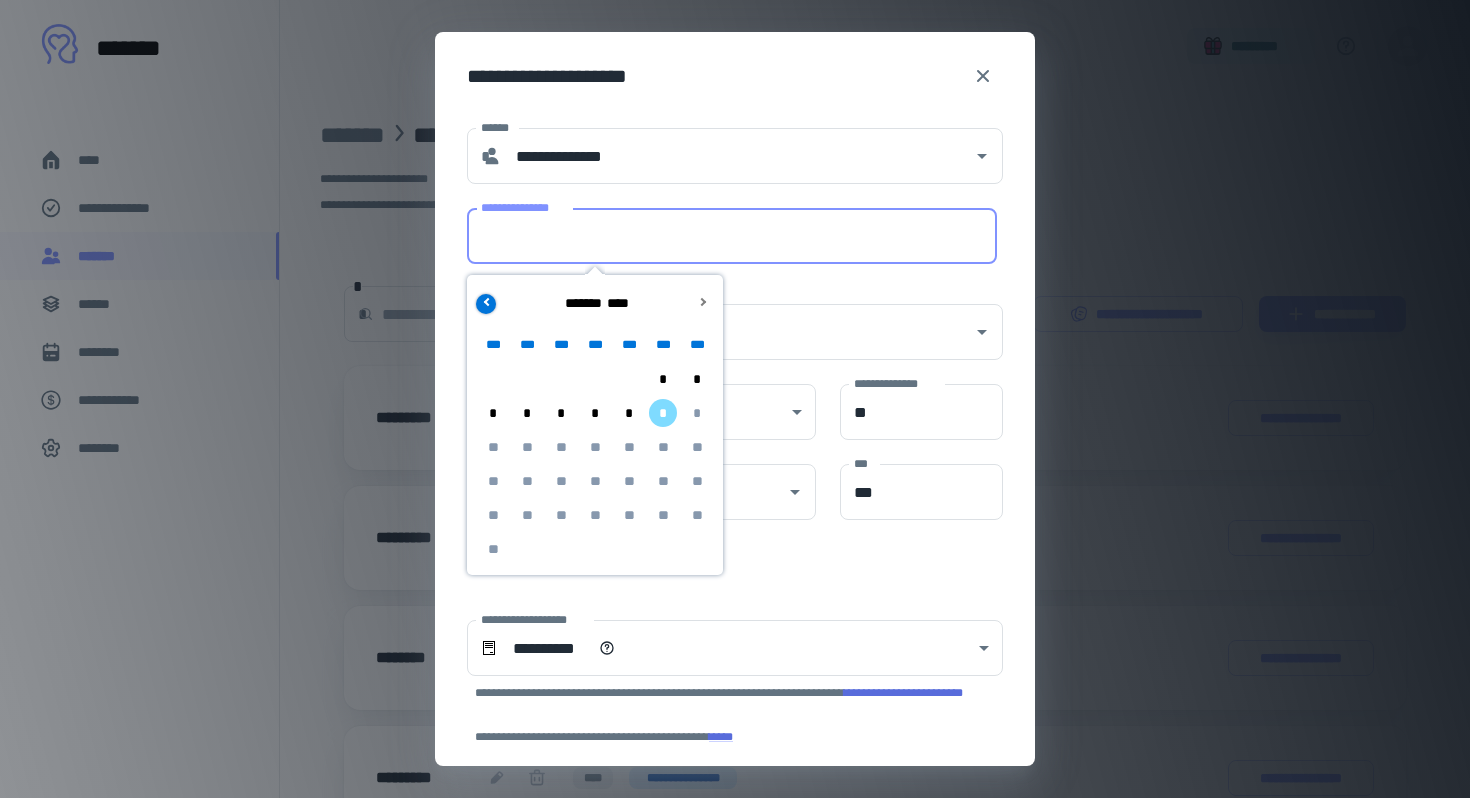 click at bounding box center [486, 304] 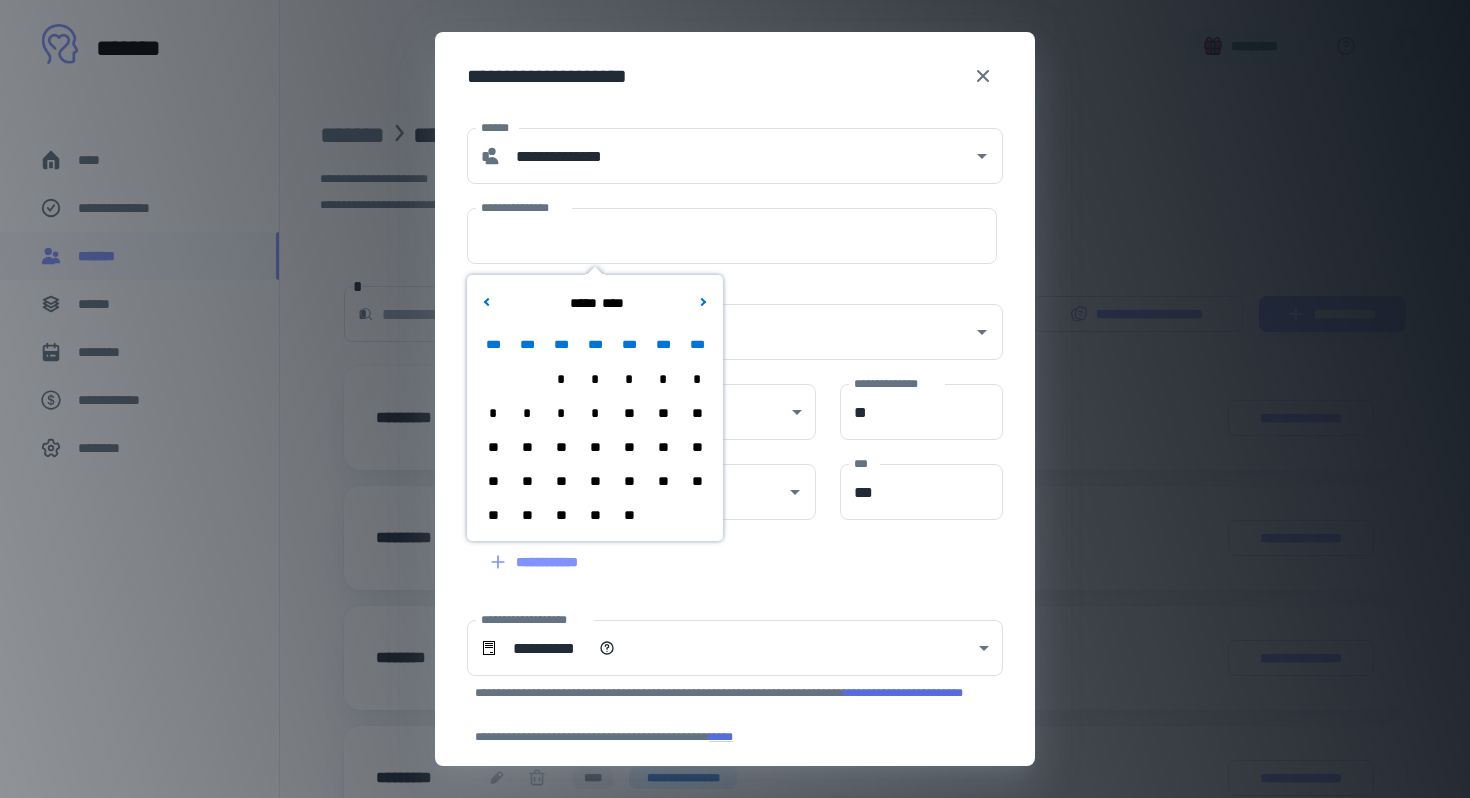 click on "*" at bounding box center [561, 379] 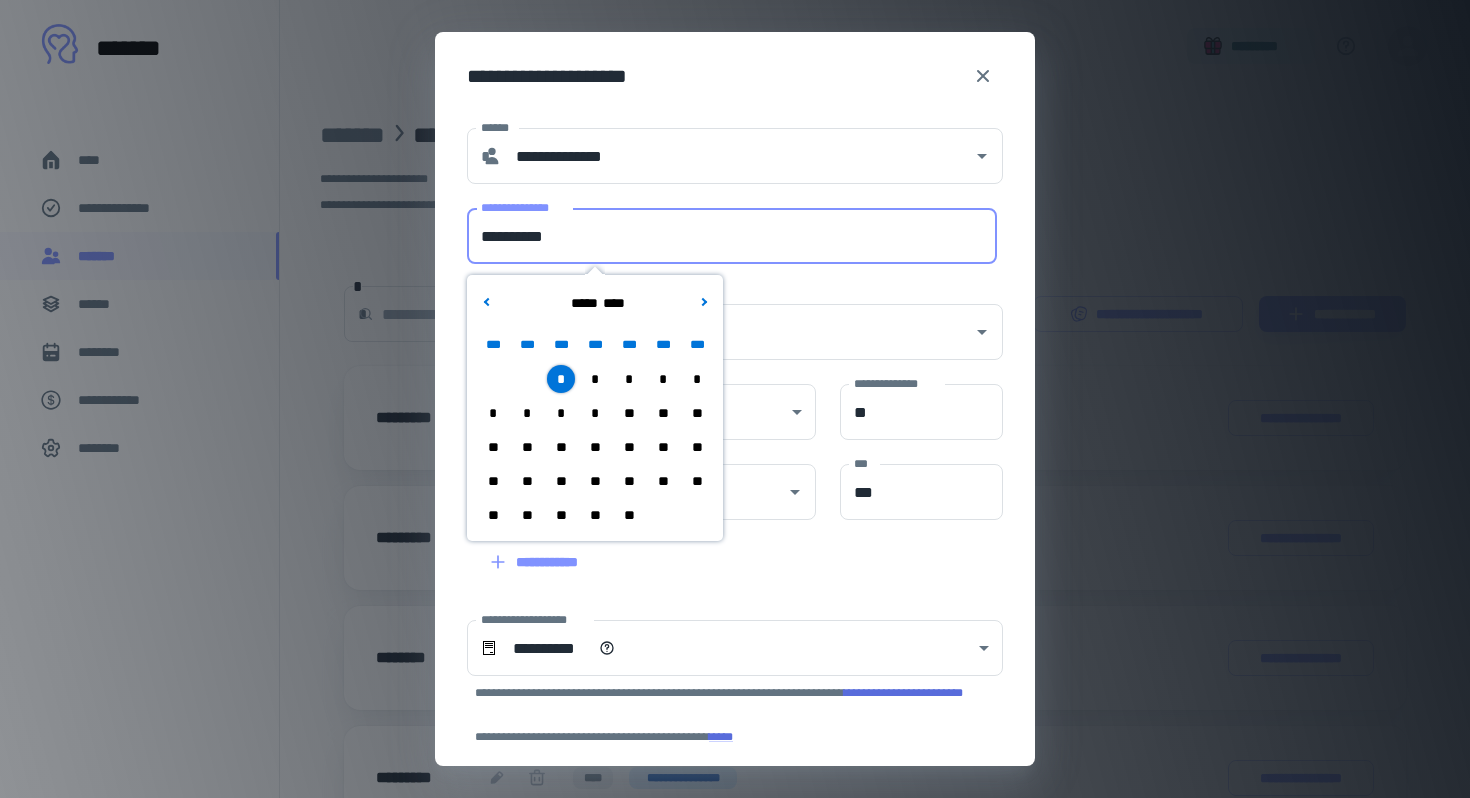 click on "**********" at bounding box center (732, 236) 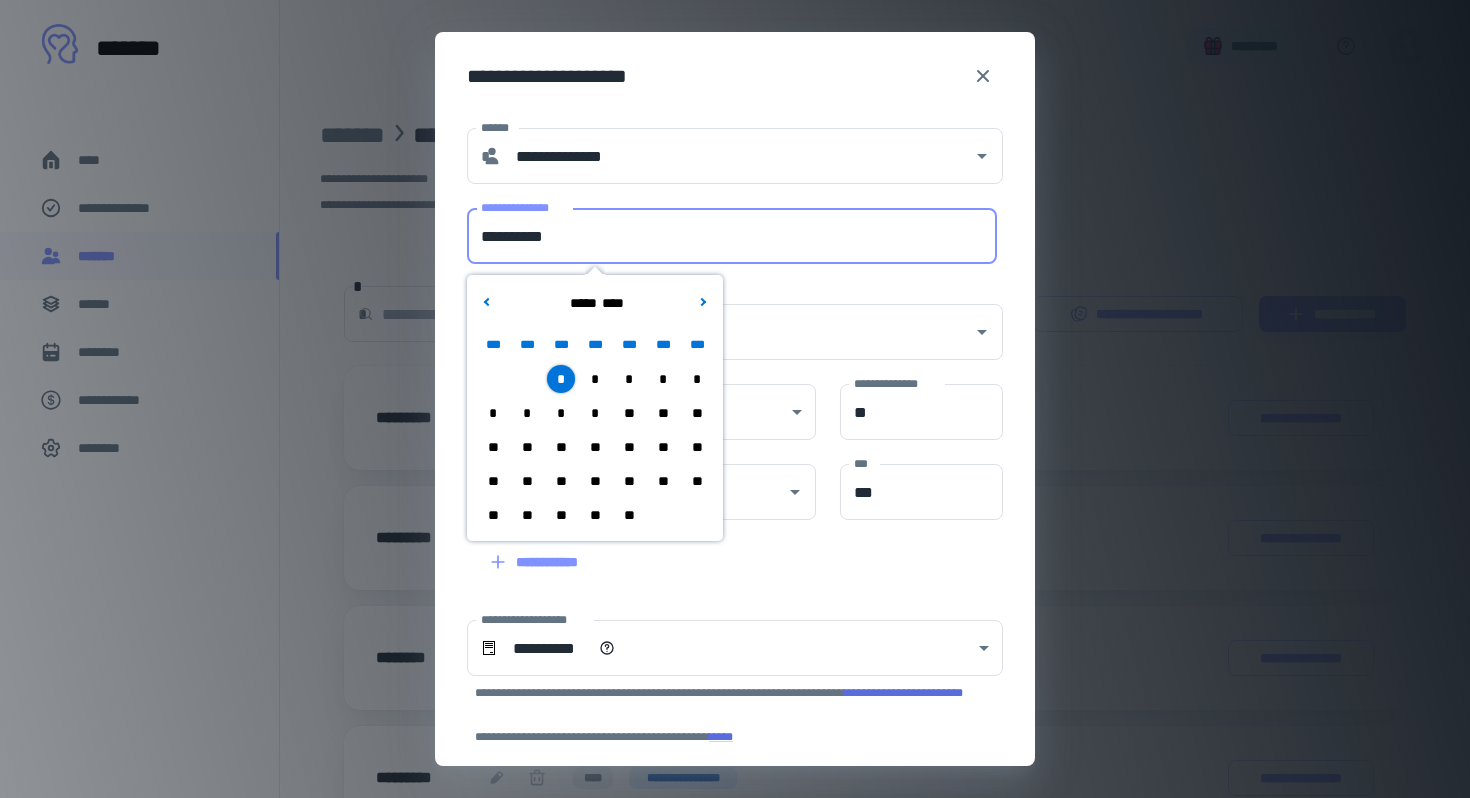 click on "*" at bounding box center (561, 413) 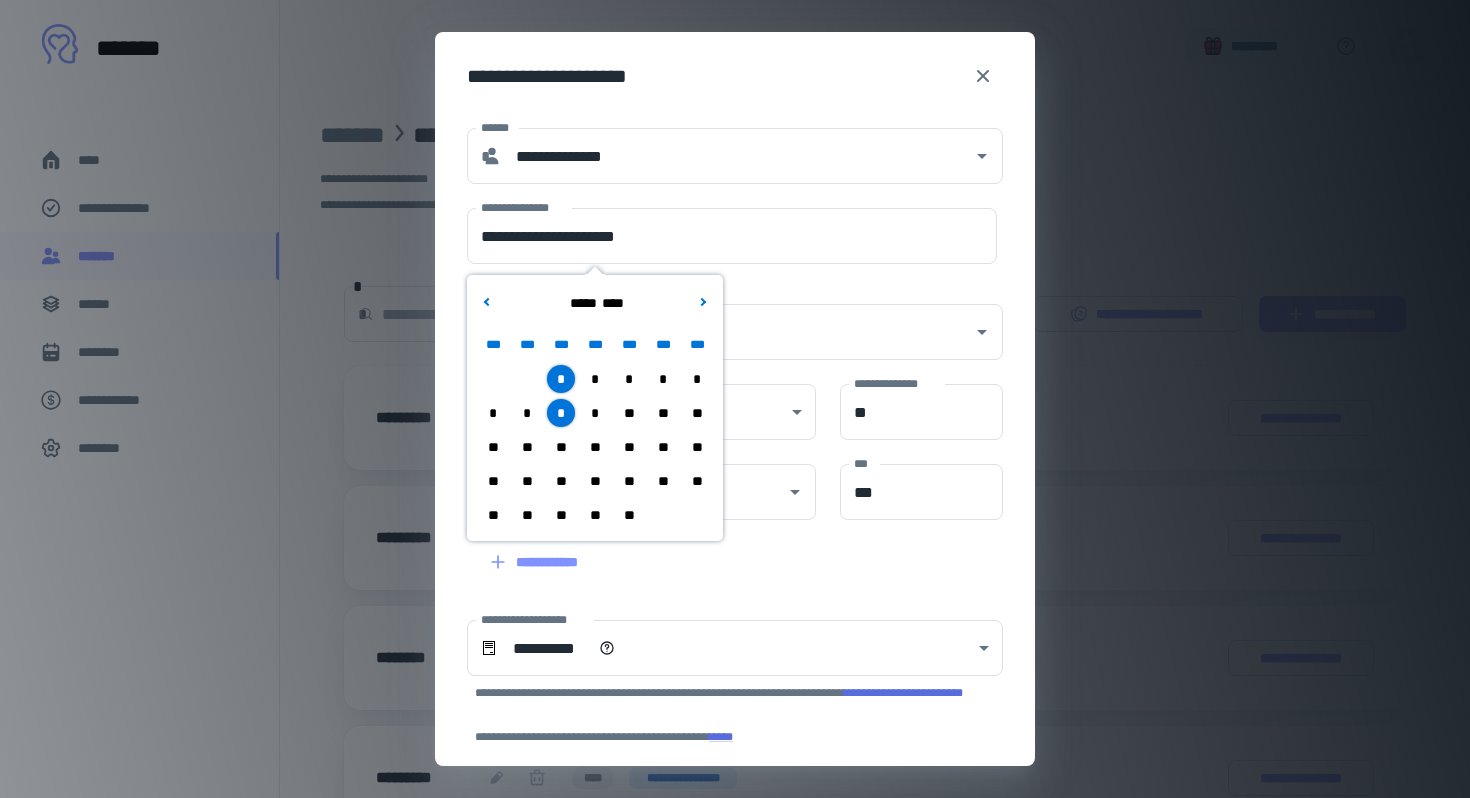 click on "**" at bounding box center (561, 447) 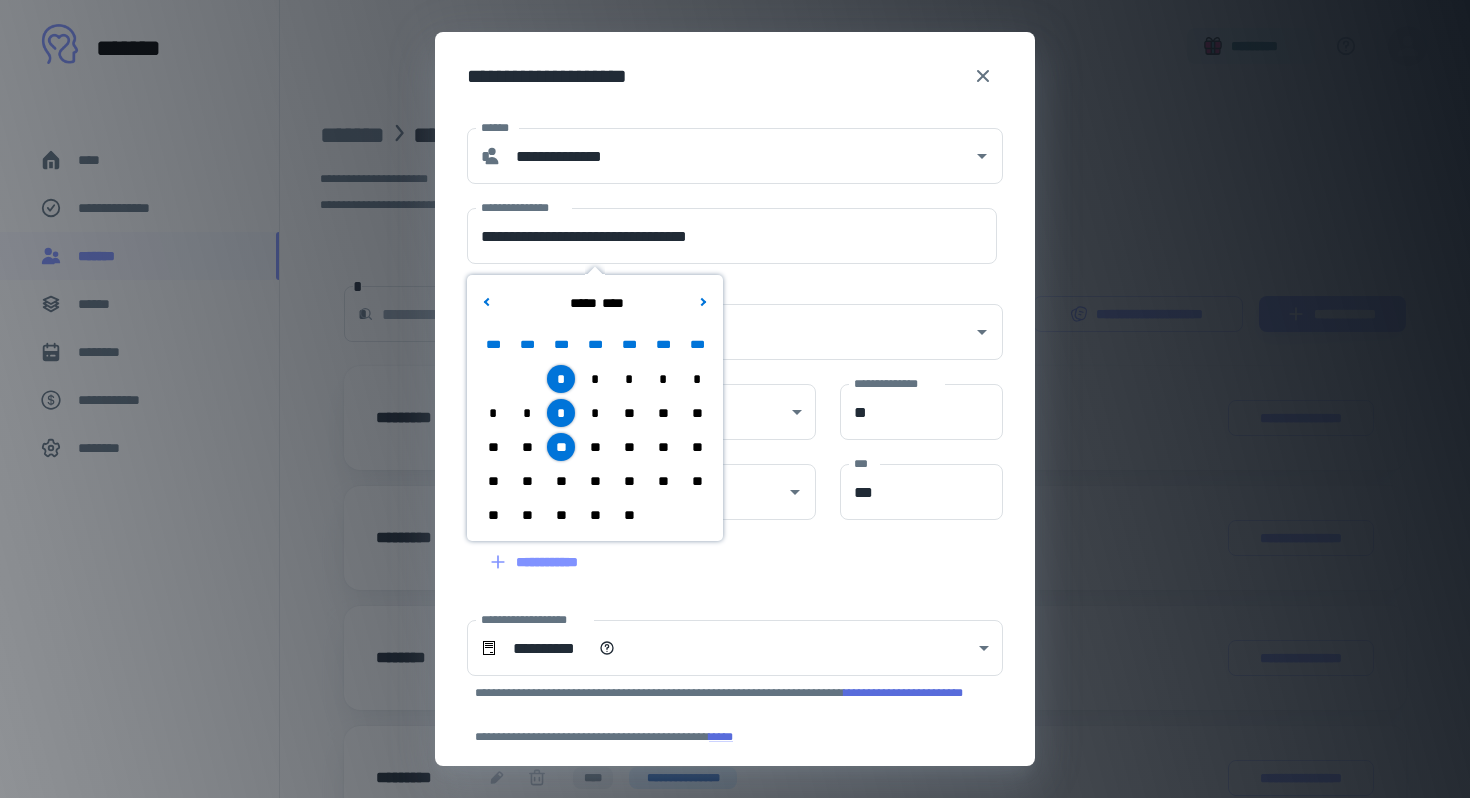 click on "**" at bounding box center [595, 481] 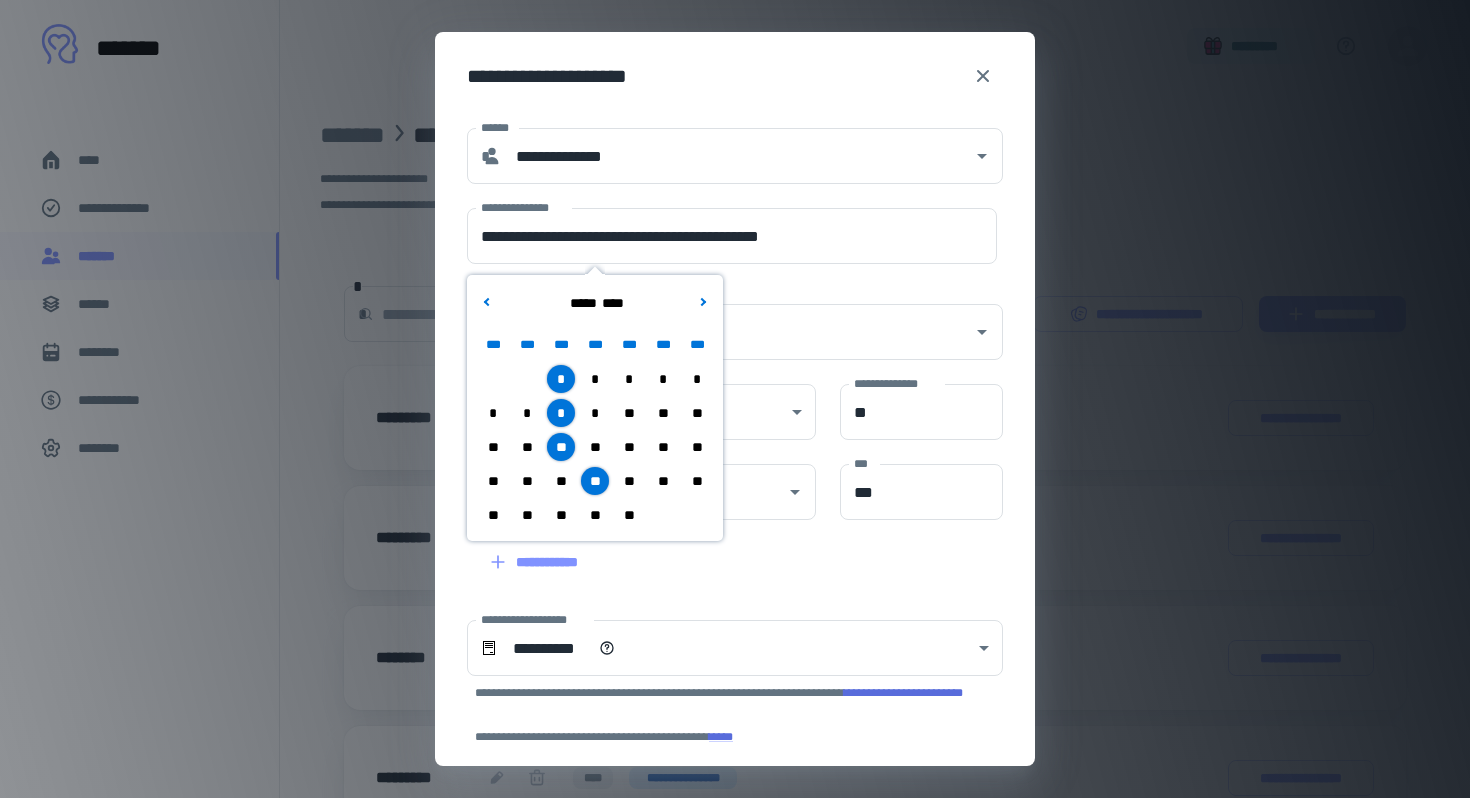 click on "**********" at bounding box center (723, 550) 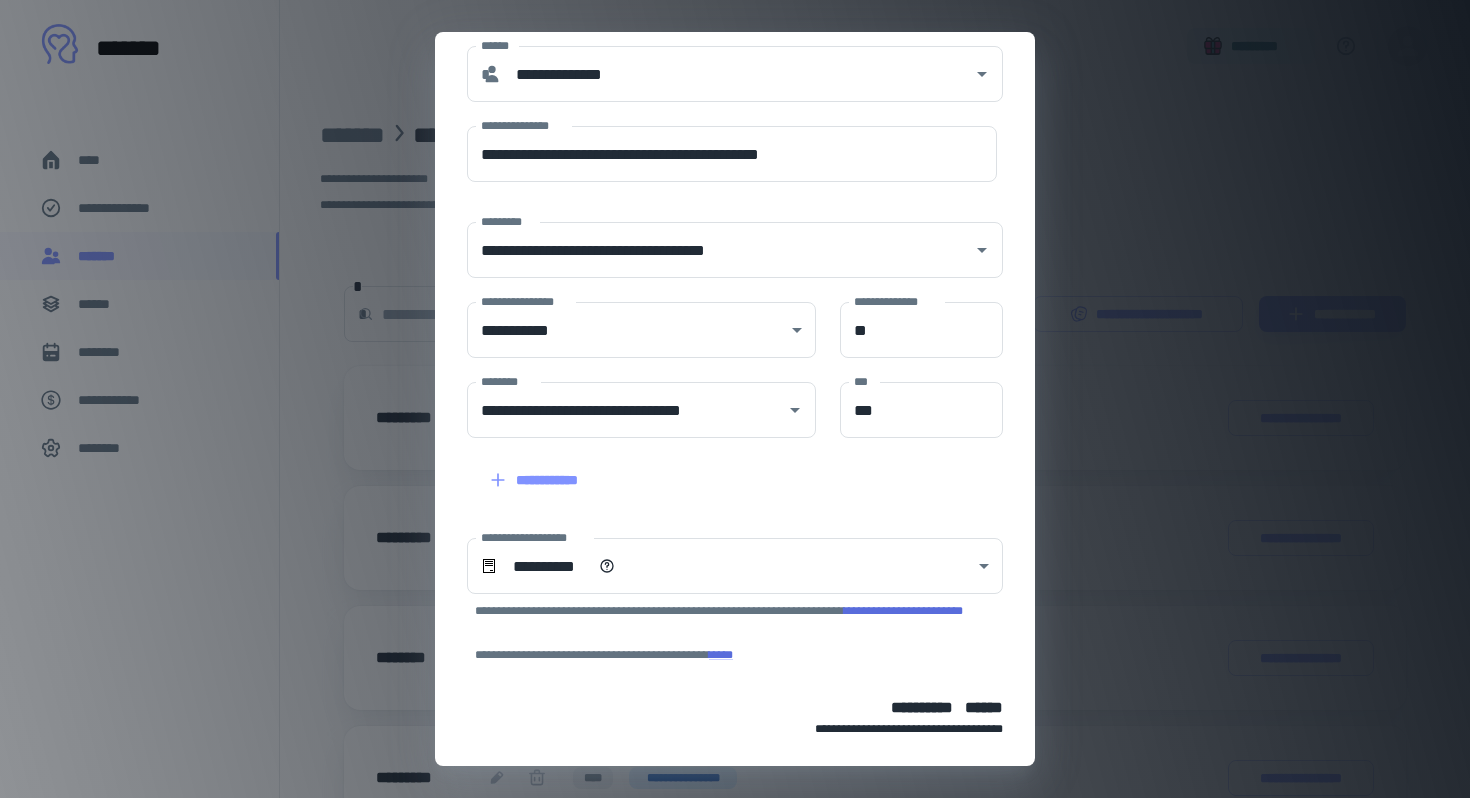 scroll, scrollTop: 170, scrollLeft: 0, axis: vertical 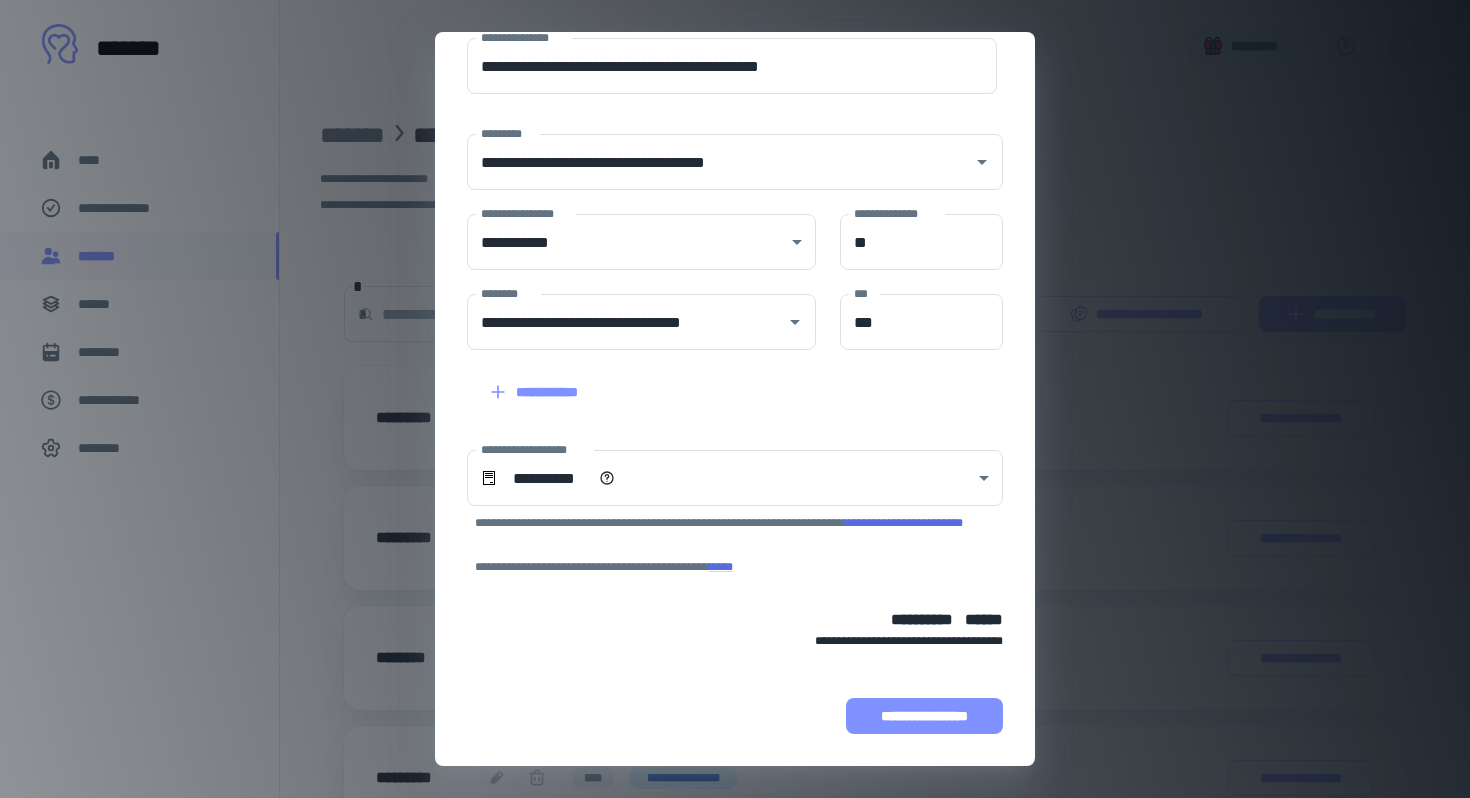 click on "**********" at bounding box center (924, 716) 